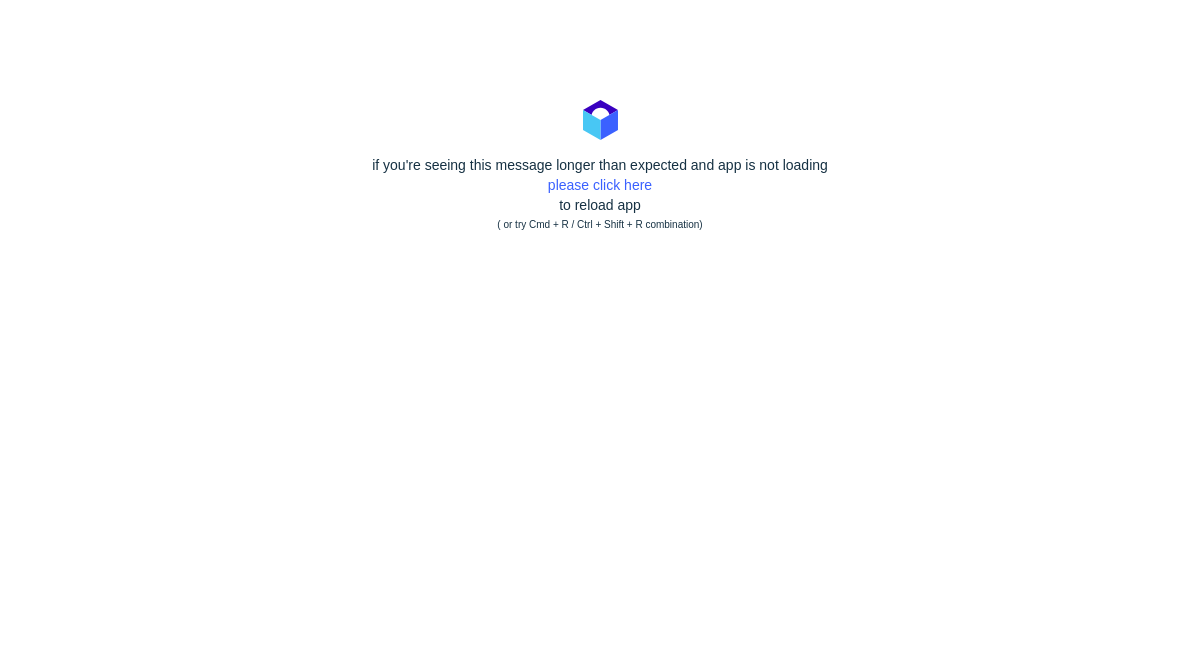 scroll, scrollTop: 0, scrollLeft: 0, axis: both 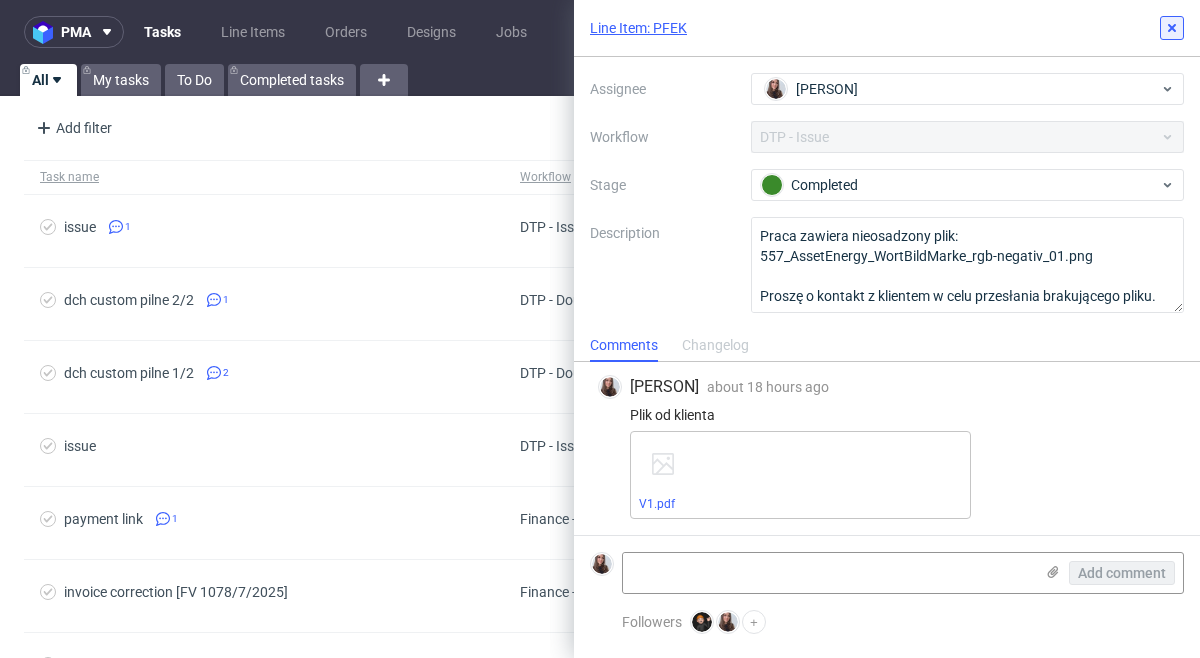 click 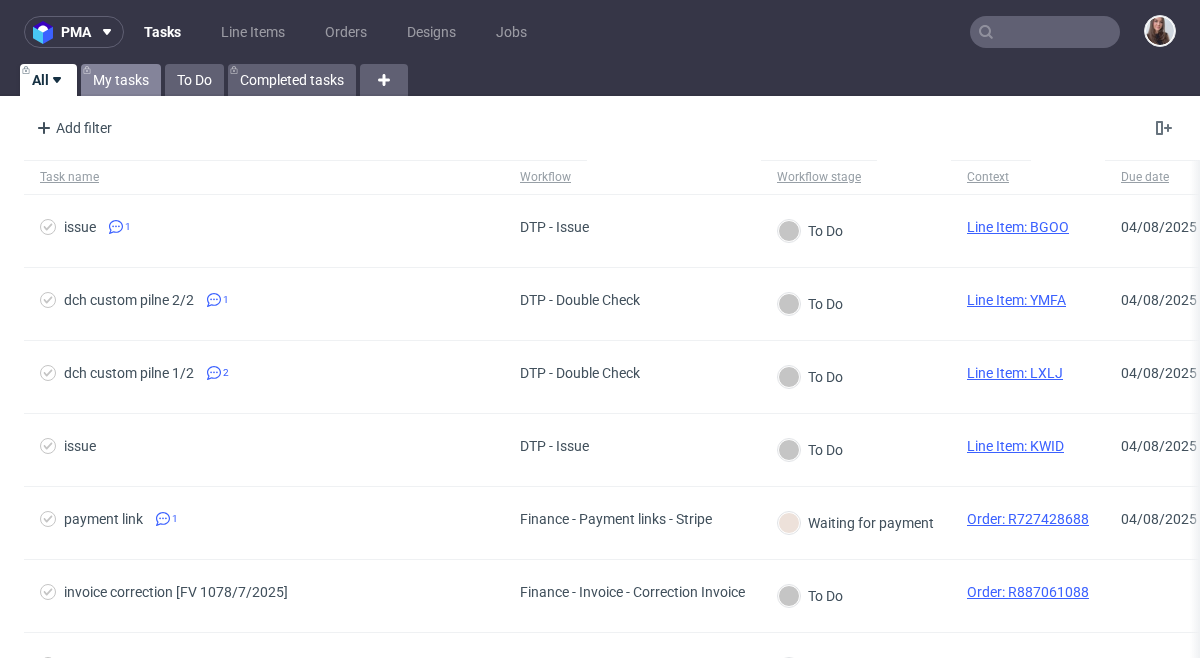 click on "My tasks" at bounding box center [121, 80] 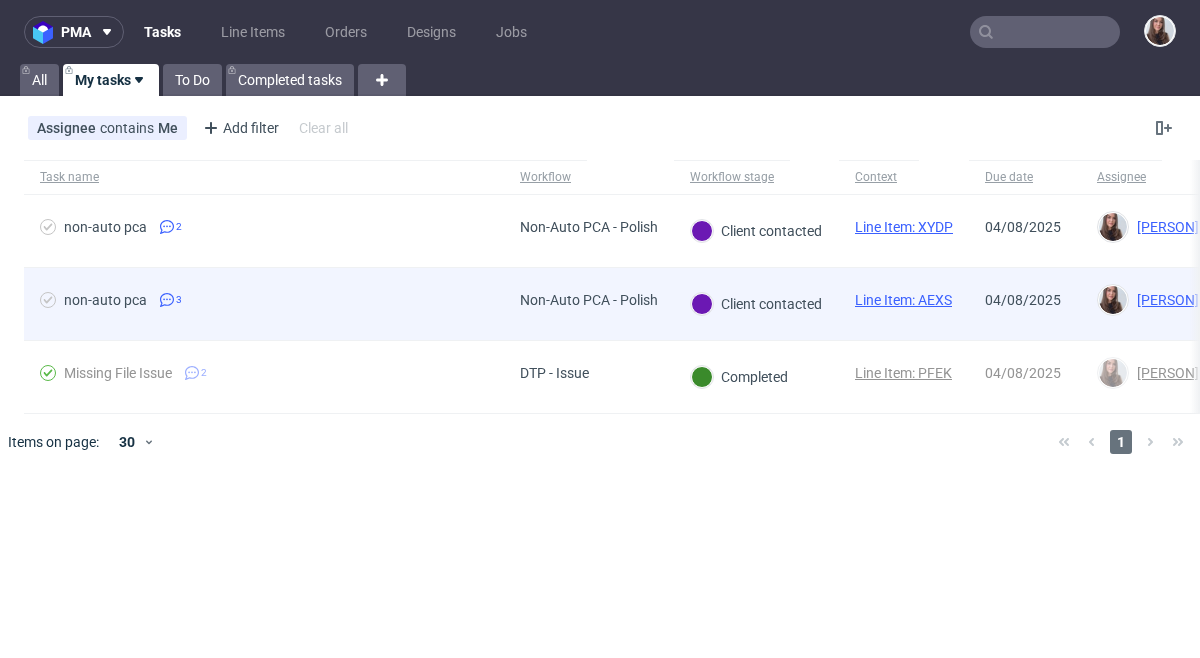 click on "Client contacted" at bounding box center [756, 304] 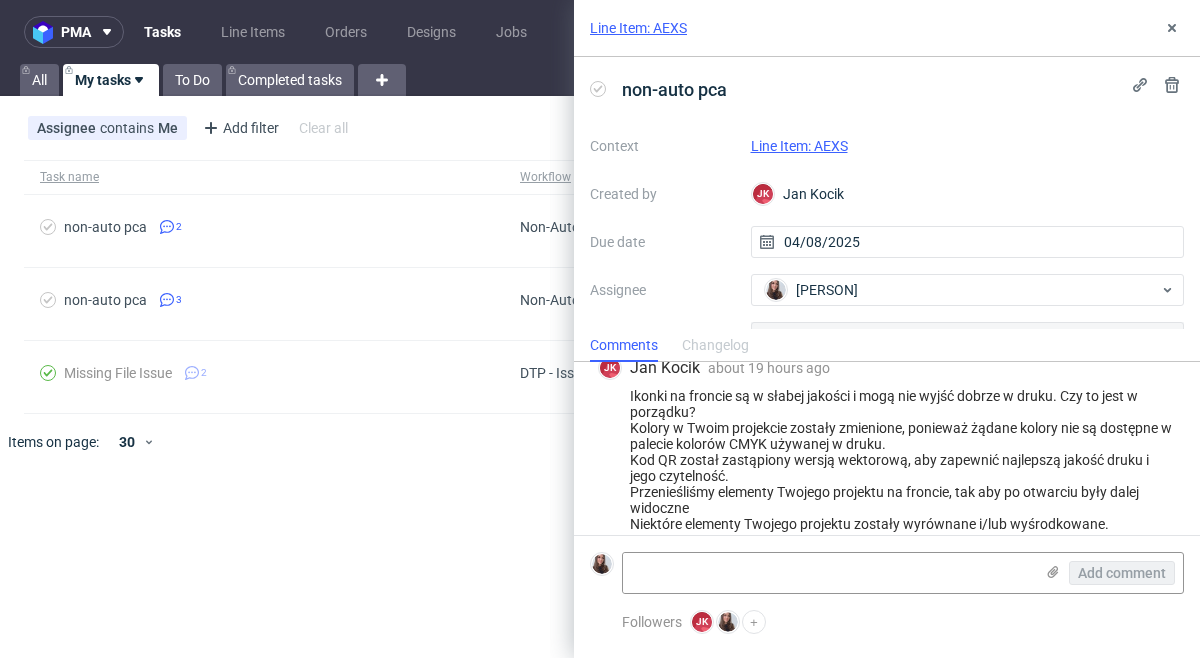 scroll, scrollTop: 325, scrollLeft: 0, axis: vertical 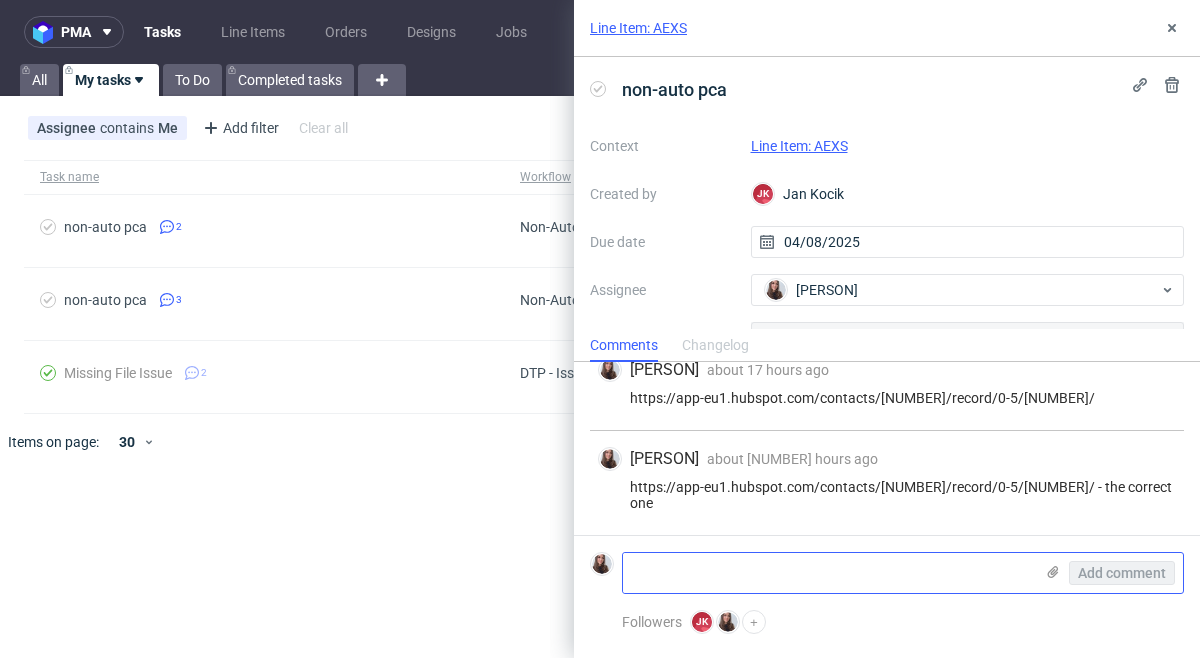click at bounding box center [828, 573] 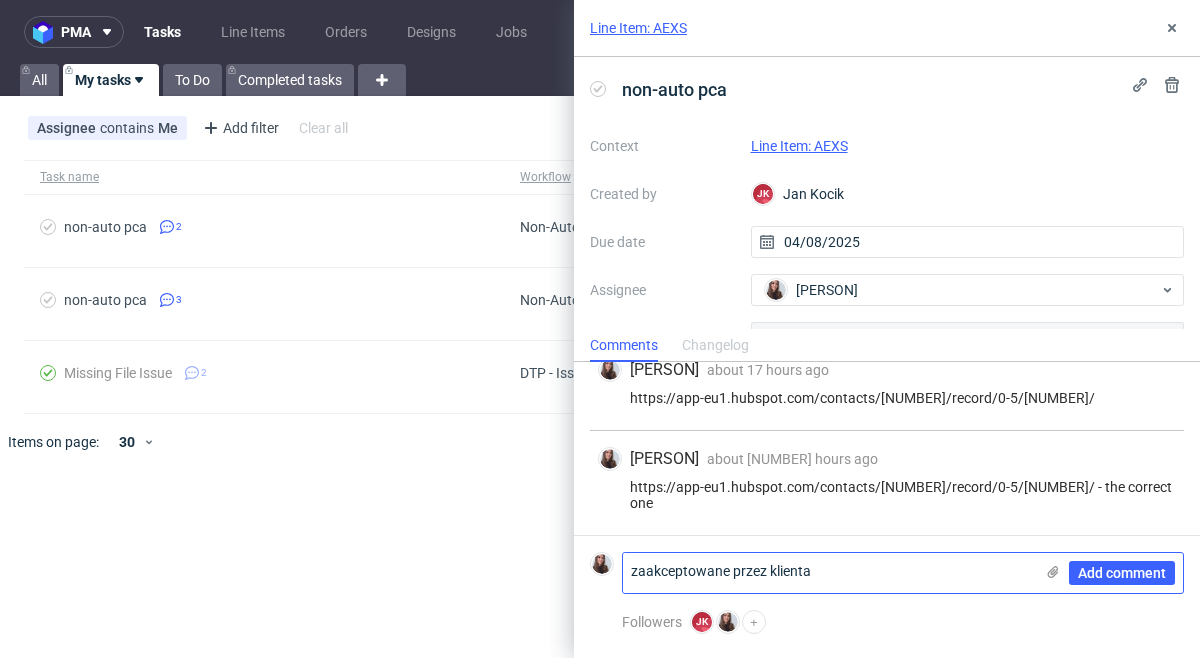 click on "zaakceptowane przez klienta" at bounding box center (828, 573) 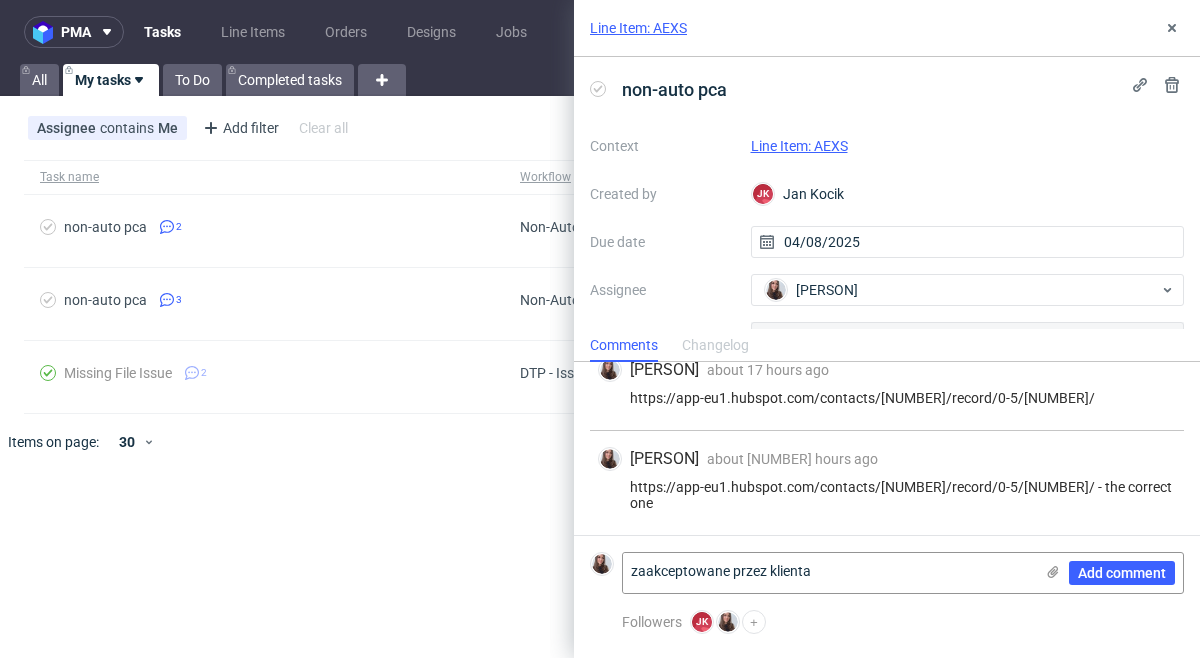 click on "Z aakceptowane" 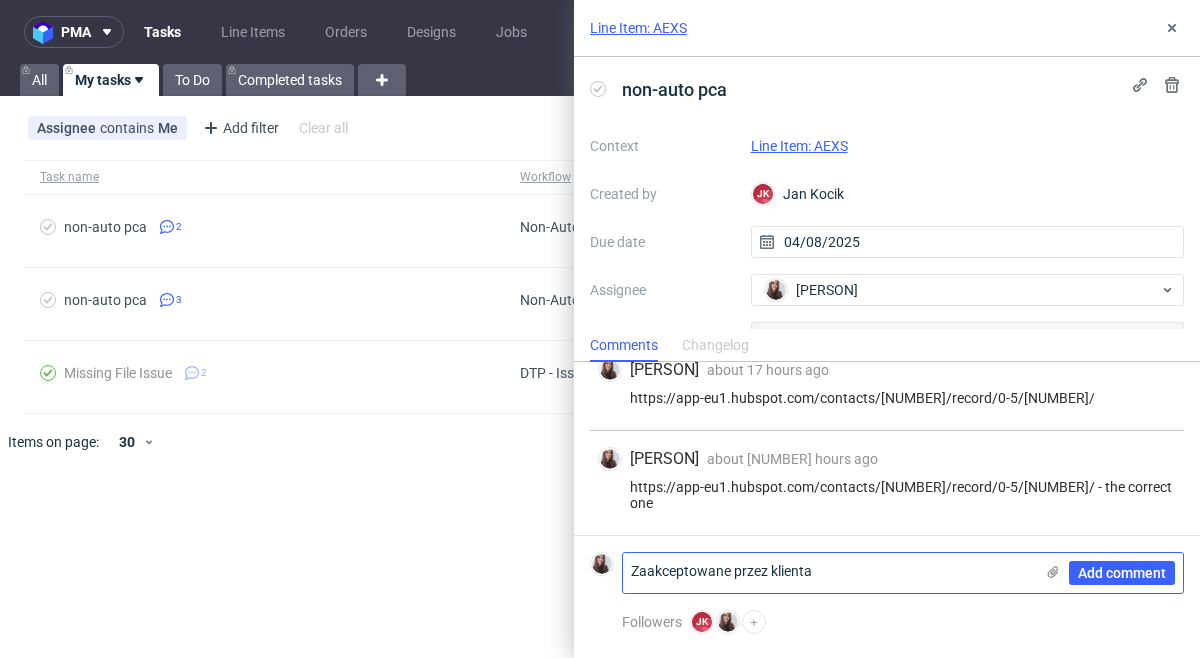 click on "Zaakceptowane przez klienta" at bounding box center (828, 573) 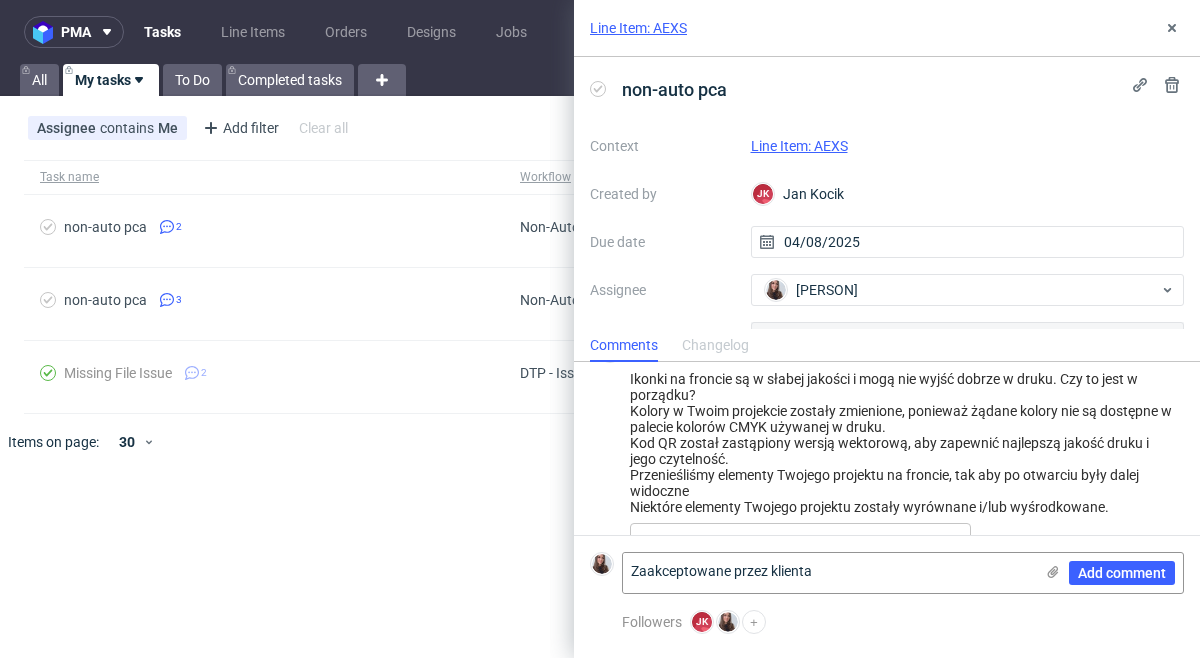scroll, scrollTop: 57, scrollLeft: 0, axis: vertical 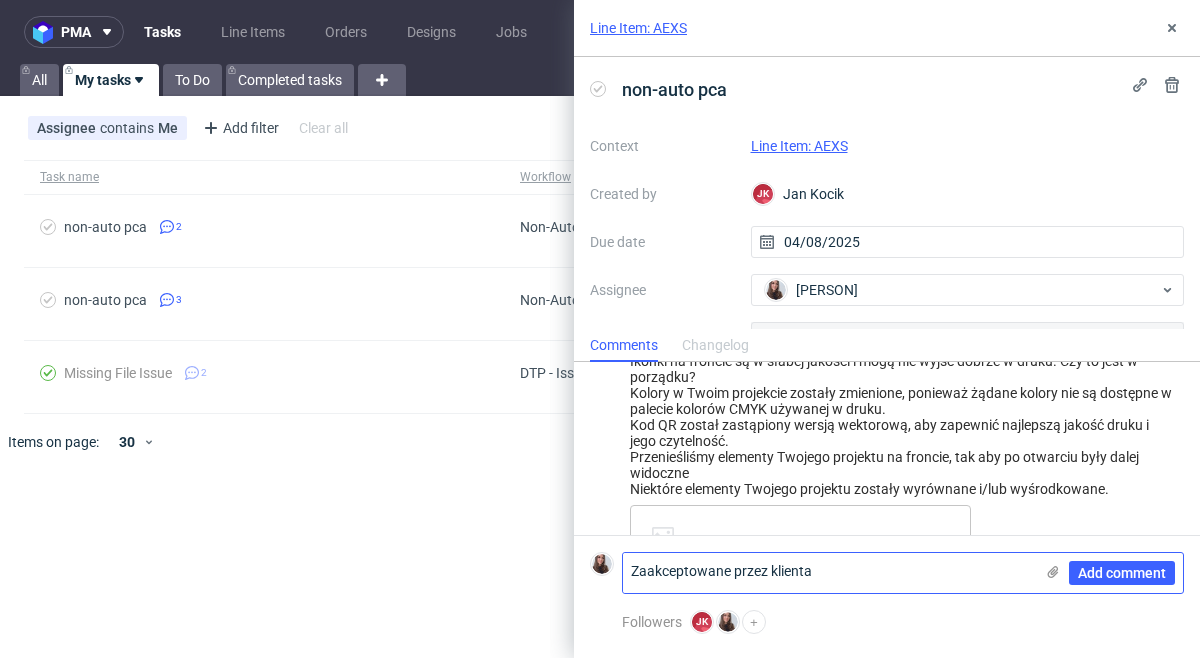 click on "Zaakceptowane przez klienta" at bounding box center (828, 573) 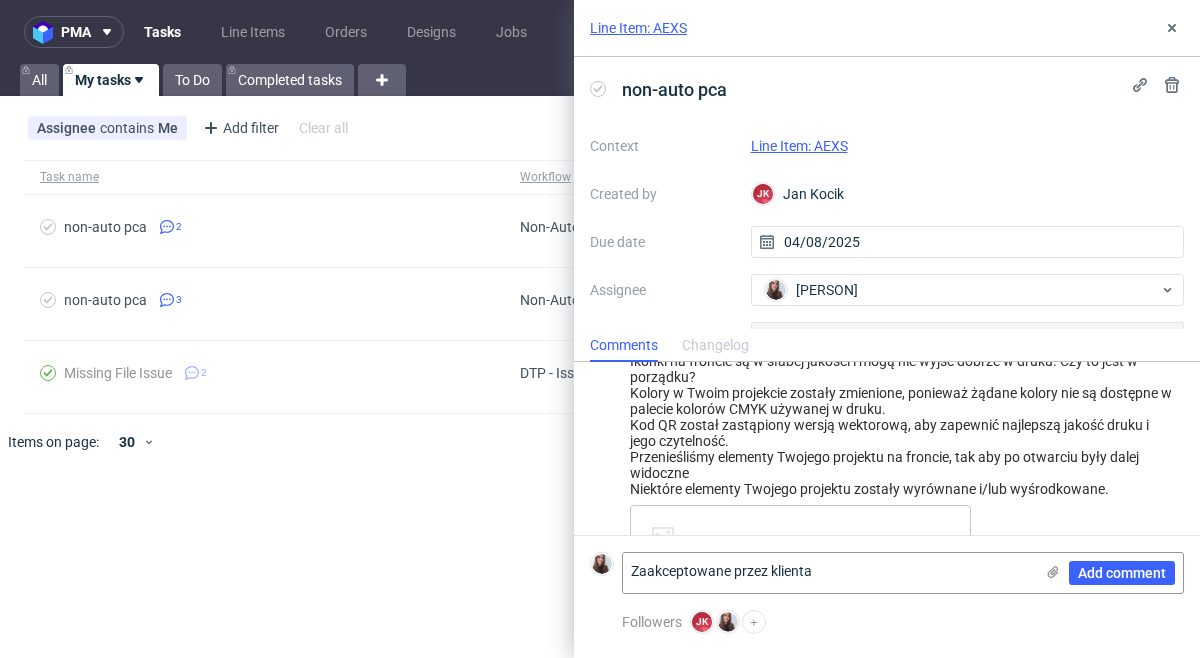 drag, startPoint x: 734, startPoint y: 572, endPoint x: 599, endPoint y: 569, distance: 135.03333 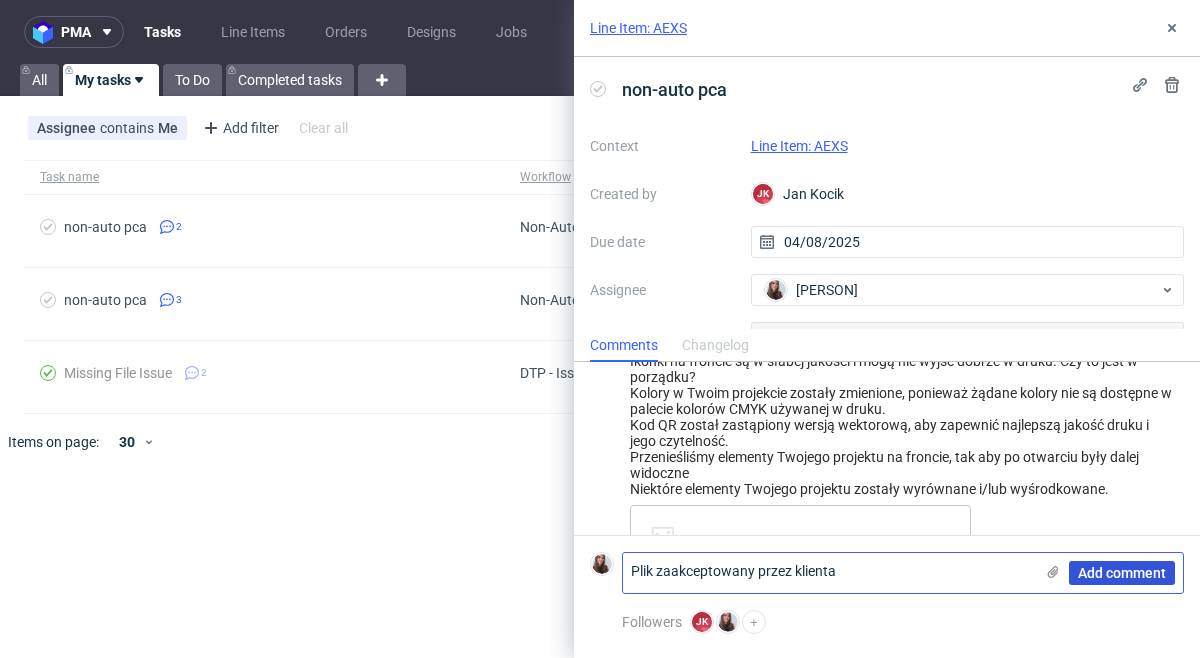 type on "Plik zaakceptowany przez klienta" 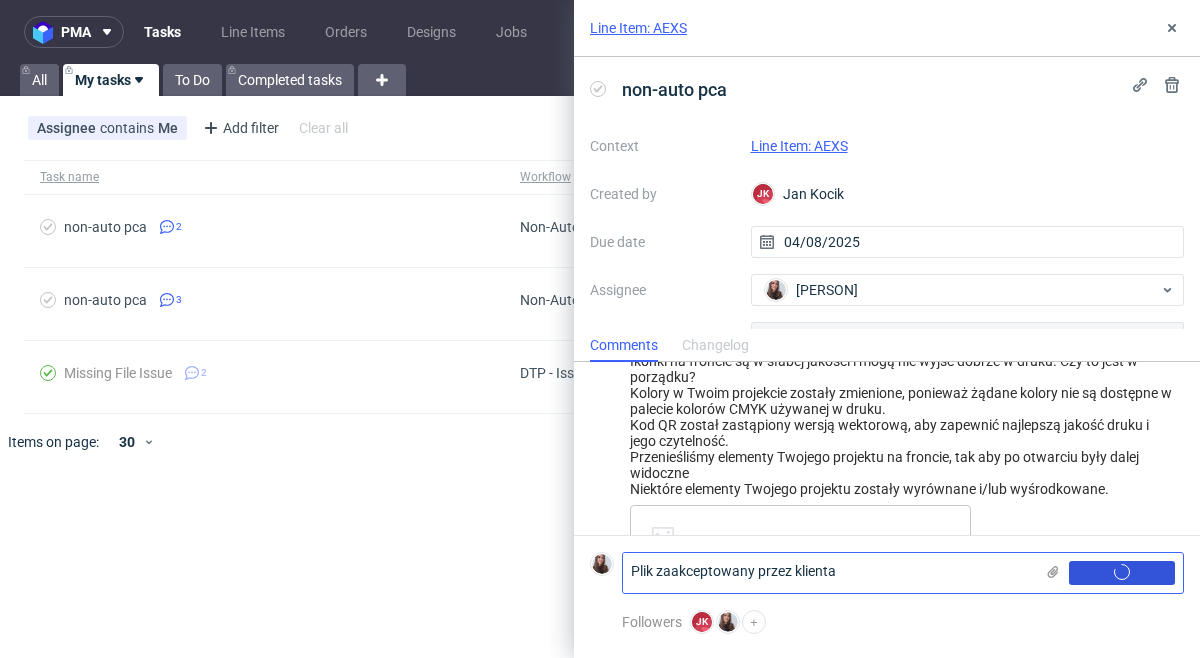 type 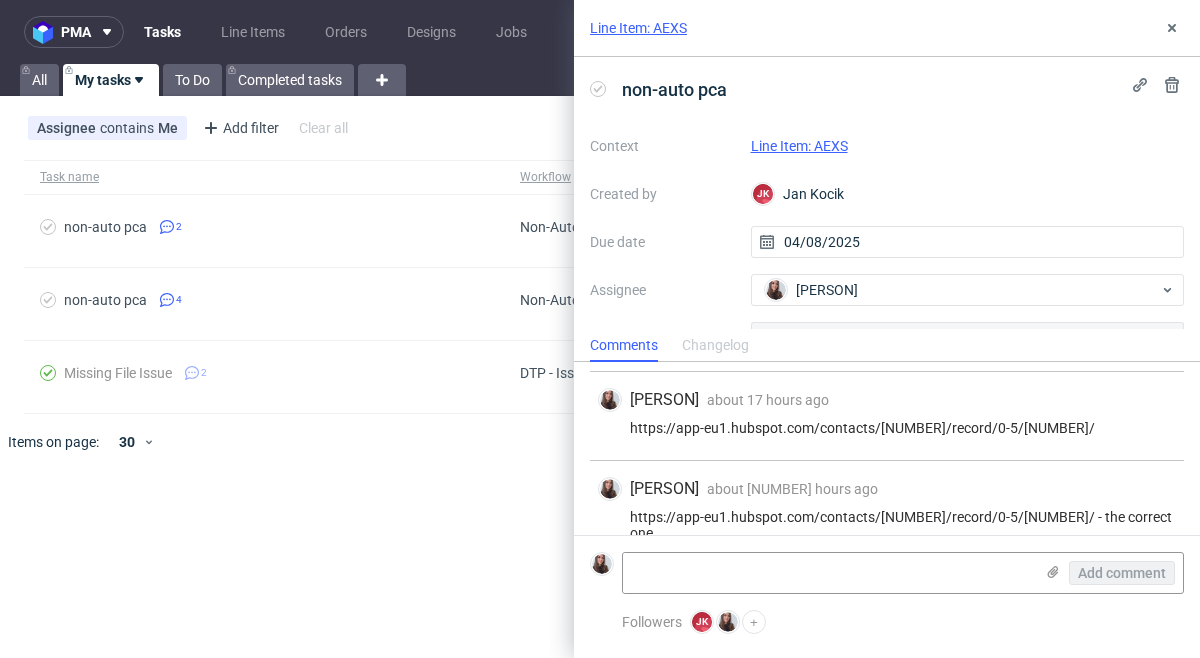 scroll, scrollTop: 414, scrollLeft: 0, axis: vertical 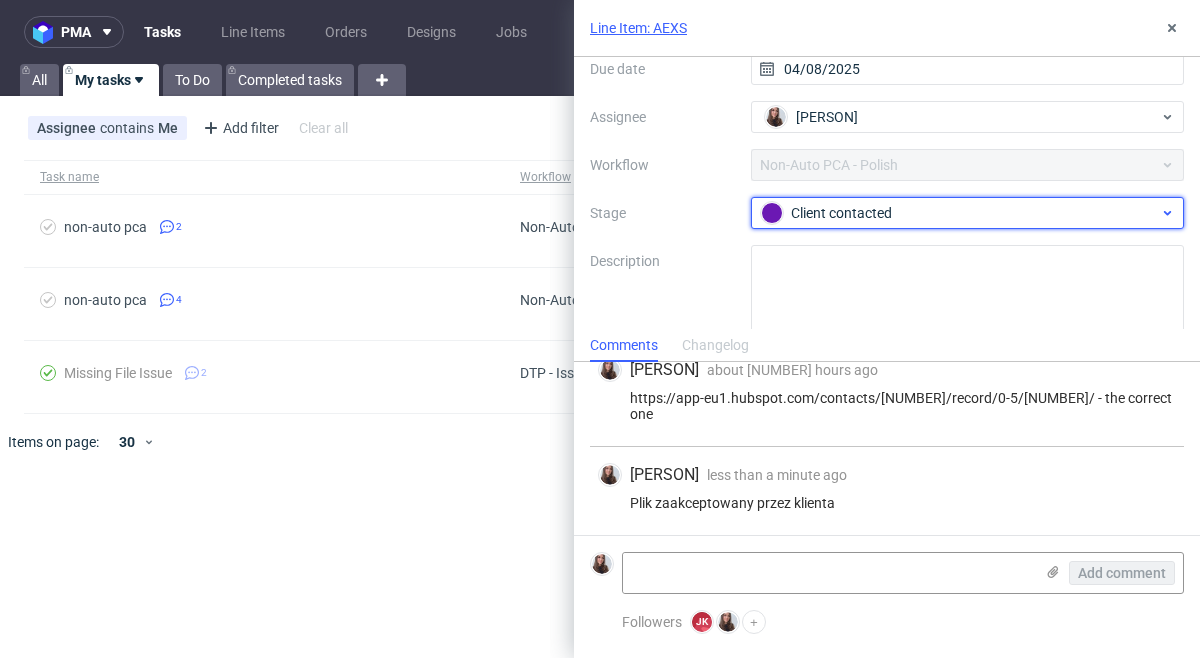click on "Client contacted" at bounding box center [960, 213] 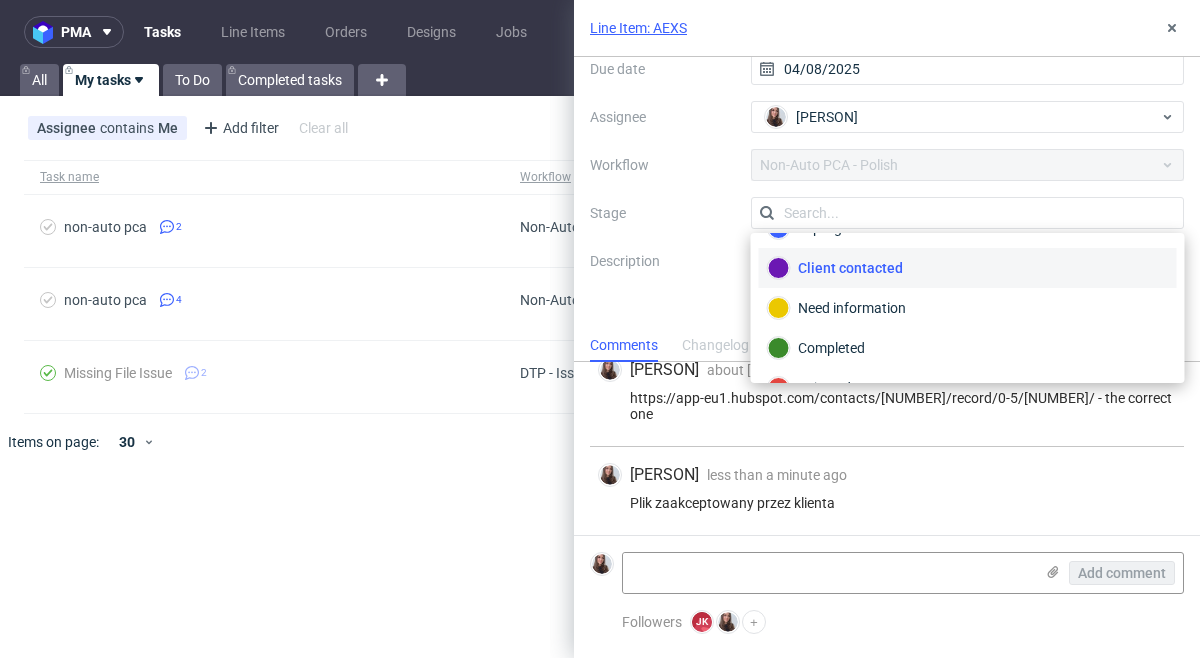 scroll, scrollTop: 106, scrollLeft: 0, axis: vertical 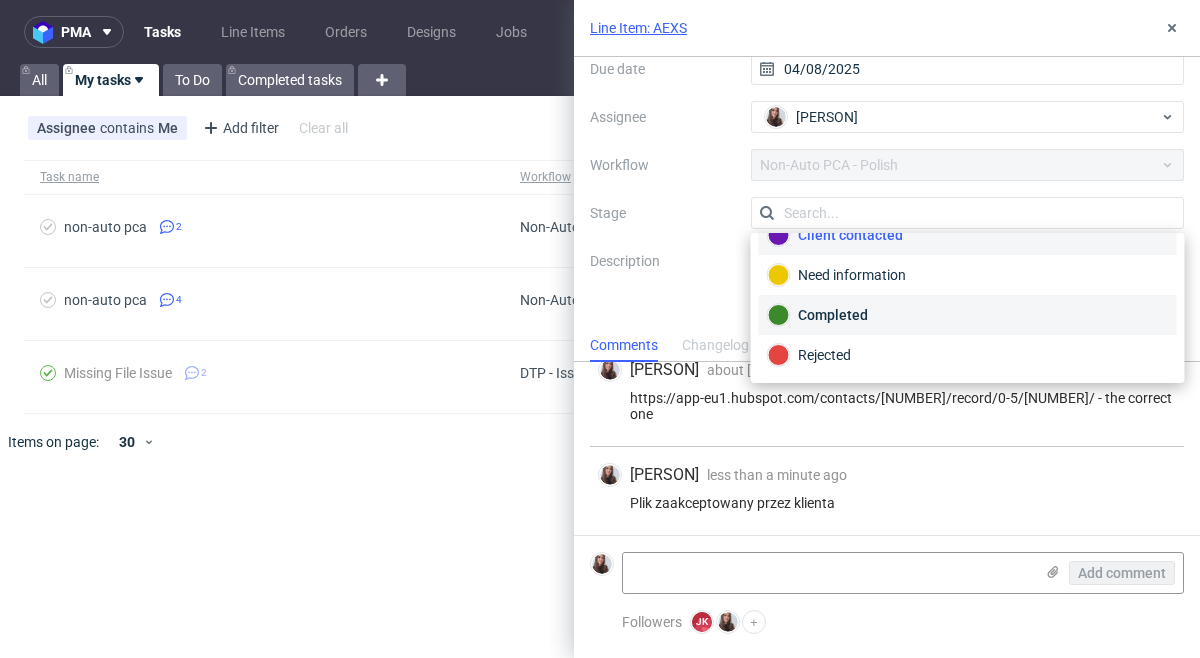 click on "Completed" at bounding box center [968, 315] 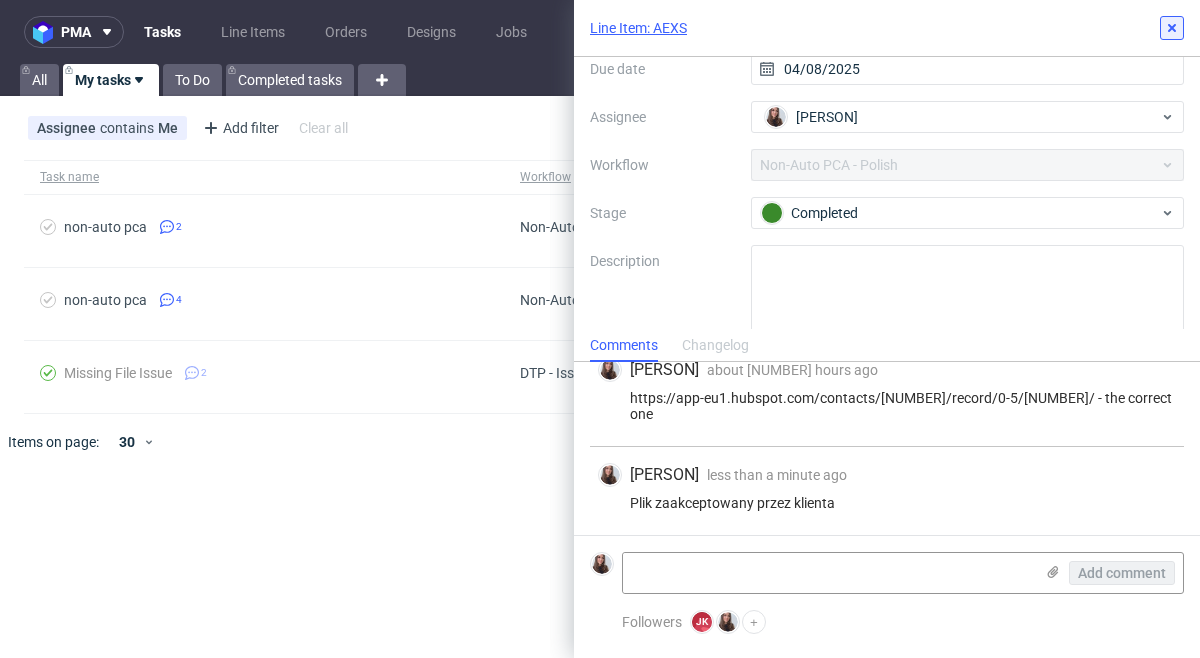 click 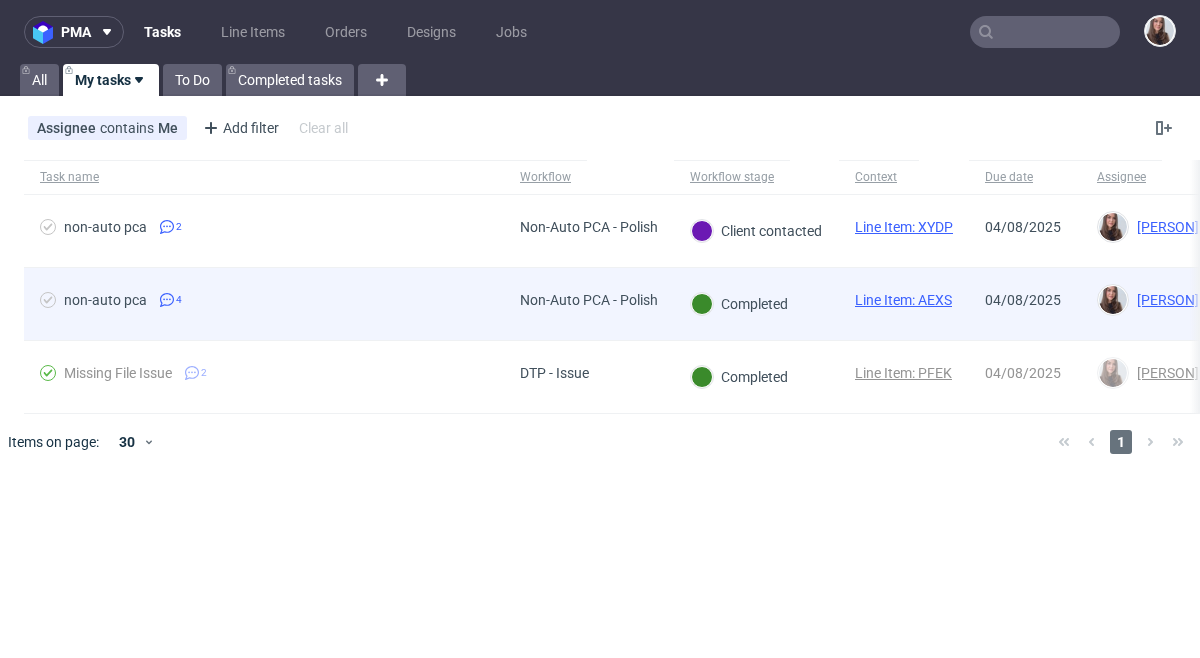 click on "Completed" at bounding box center (739, 304) 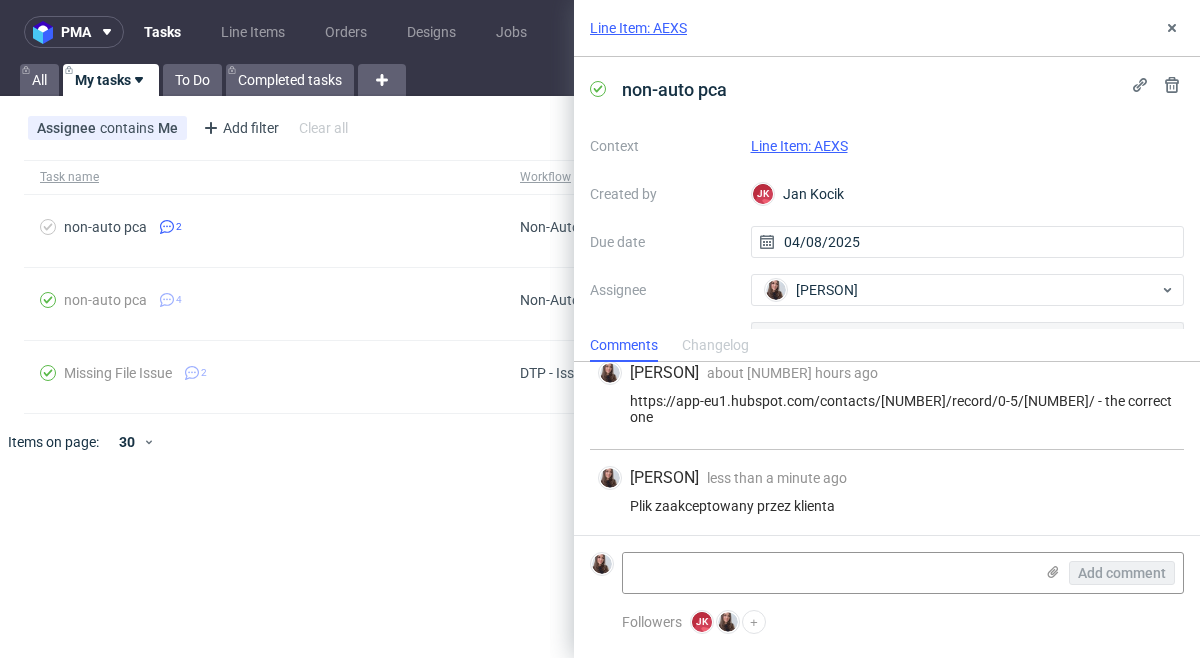 scroll, scrollTop: 414, scrollLeft: 0, axis: vertical 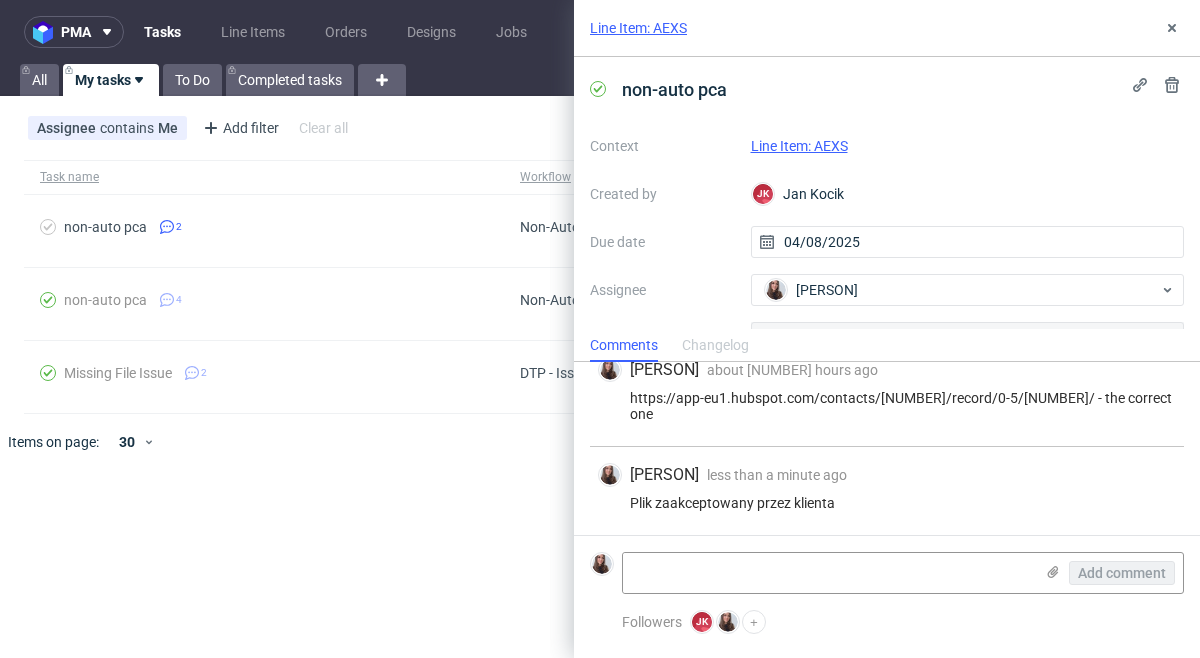 click on "pma Tasks Line Items Orders Designs Jobs All My tasks To Do Completed tasks Assignee contains Me Add filter Hide filters Clear all Task name Workflow Workflow stage Context Due date Assignee non-auto pca 2 Non-Auto PCA - Polish Client contacted Line Item: XYDP 04/08/2025 Sandra Beśka Sandra Beśka non-auto pca 4 Non-Auto PCA - Polish Completed Line Item: AEXS 04/08/2025 Sandra Beśka Sandra Beśka Missing File Issue 2 DTP - Issue Completed Line Item: PFEK 04/08/2025 Sandra Beśka Sandra Beśka Items on page: 30 1 Line Item: AEXS non-auto pca Context Line Item: AEXS Created by JK Jan Kocik Due date 04/08/2025 Assignee Sandra Beśka Workflow Non-Auto PCA - Polish Stage Completed Description Comments Changelog JK Jan Kocik about 19 hours ago 4th Aug 2025, 12:40 EGDK__f56____AEXS__d2241889__oR567539525__1__outside.pdf Sandra Beśka about 17 hours ago 4th Aug 2025, 15:24 https://app-eu1.hubspot.com/contacts/25600958/record/0-5/194344365280/
Sandra Beśka about 16 hours ago 4th Aug 2025, 15:57 Sandra Beśka JK +" at bounding box center (600, 329) 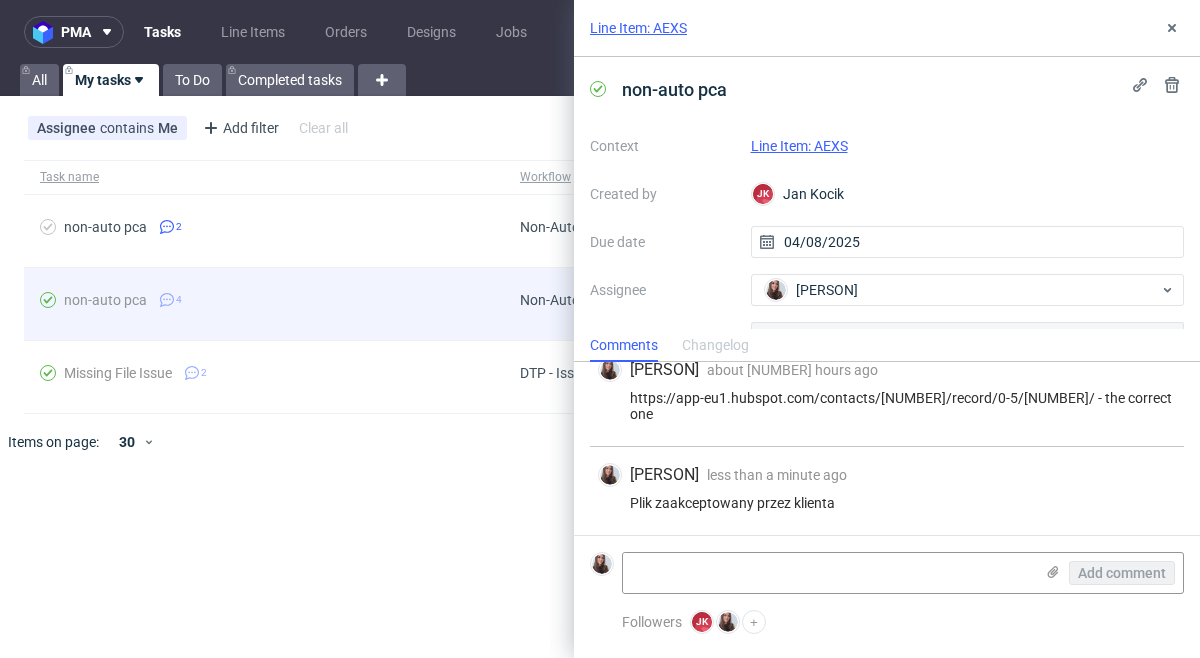 click on "non-auto pca 4" at bounding box center (264, 304) 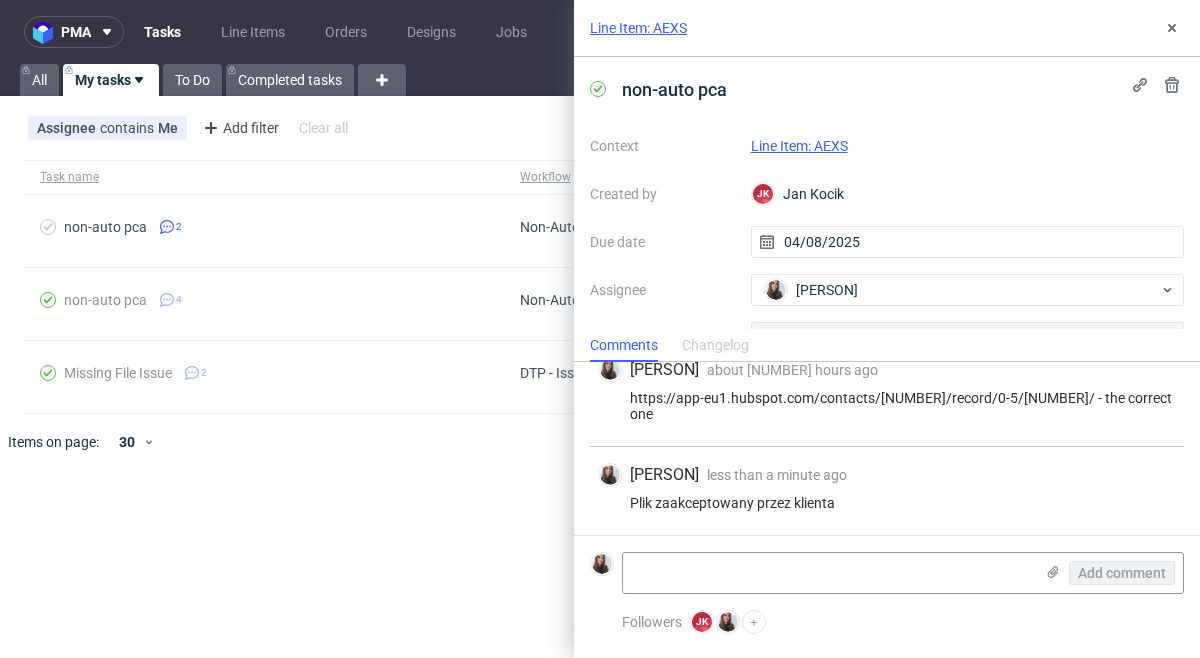 click on "Line Item: AEXS" at bounding box center [638, 28] 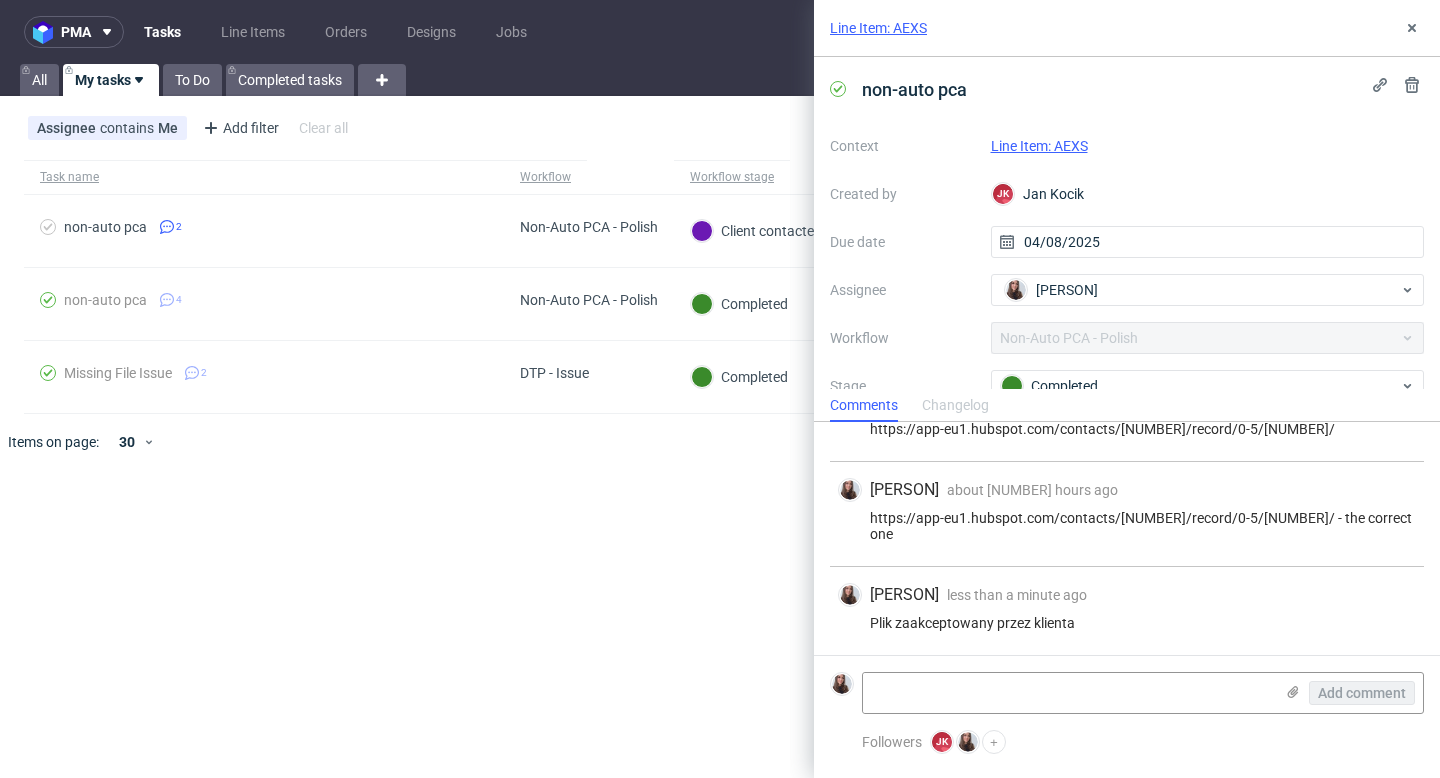 scroll, scrollTop: 354, scrollLeft: 0, axis: vertical 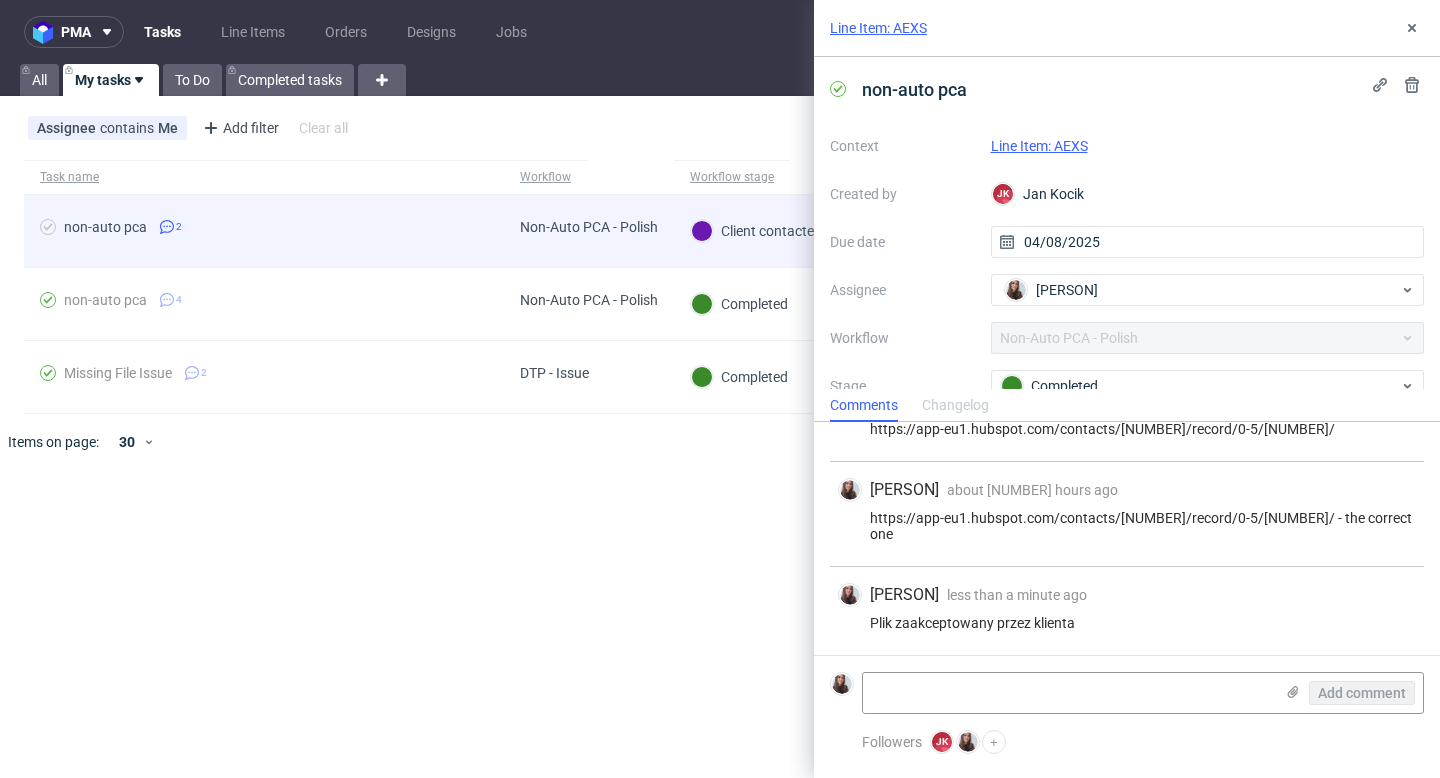 click on "Client contacted" at bounding box center (756, 231) 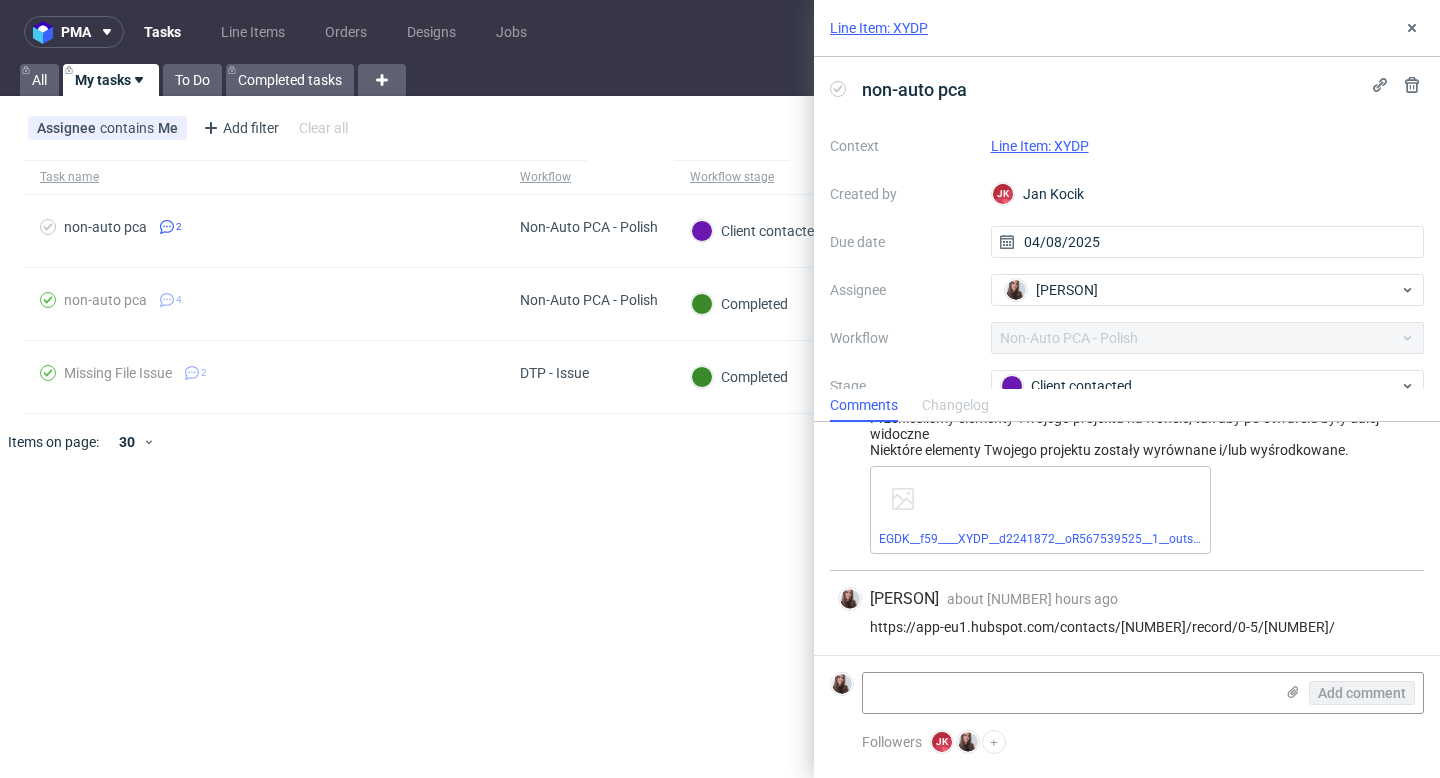 scroll, scrollTop: 160, scrollLeft: 0, axis: vertical 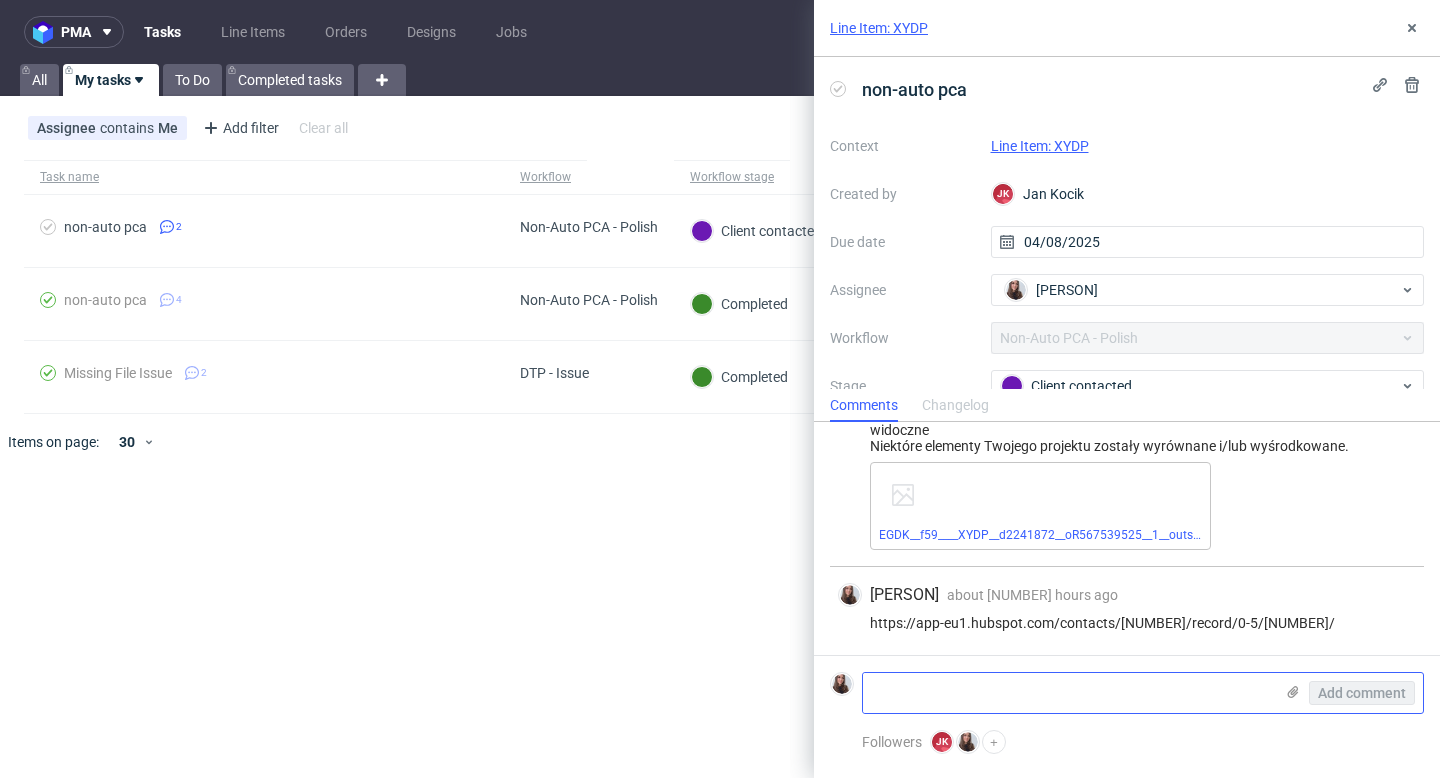 click at bounding box center (1068, 693) 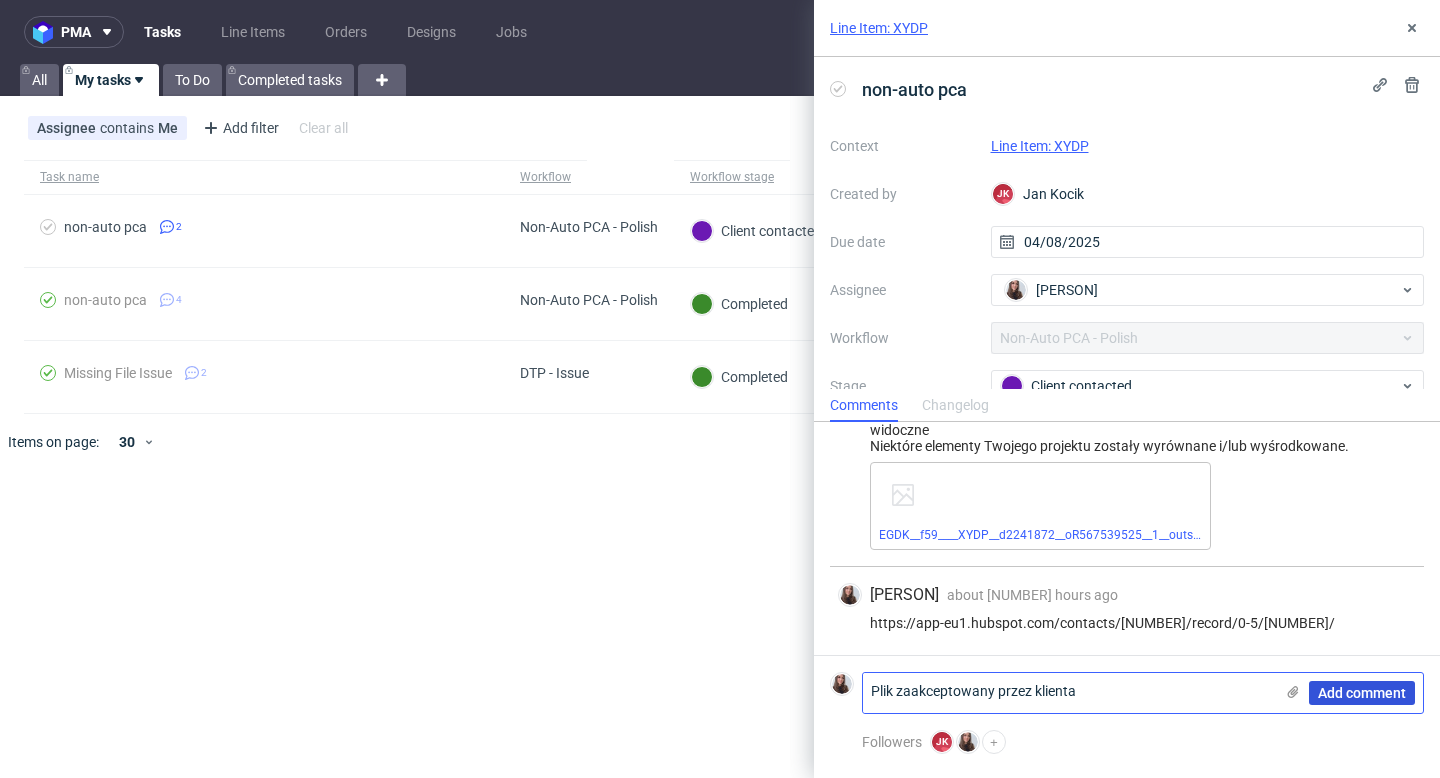 type on "Plik zaakceptowany przez klienta" 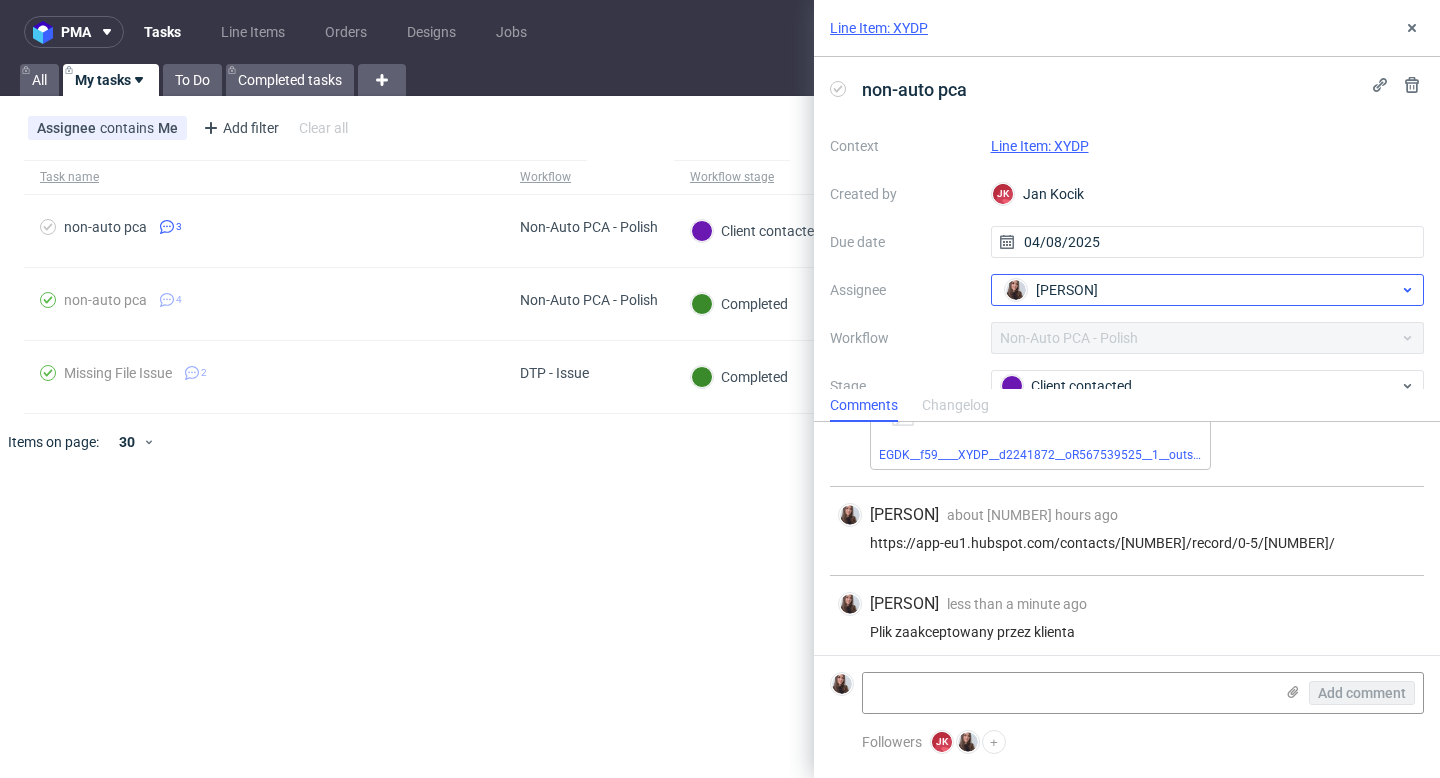 scroll, scrollTop: 249, scrollLeft: 0, axis: vertical 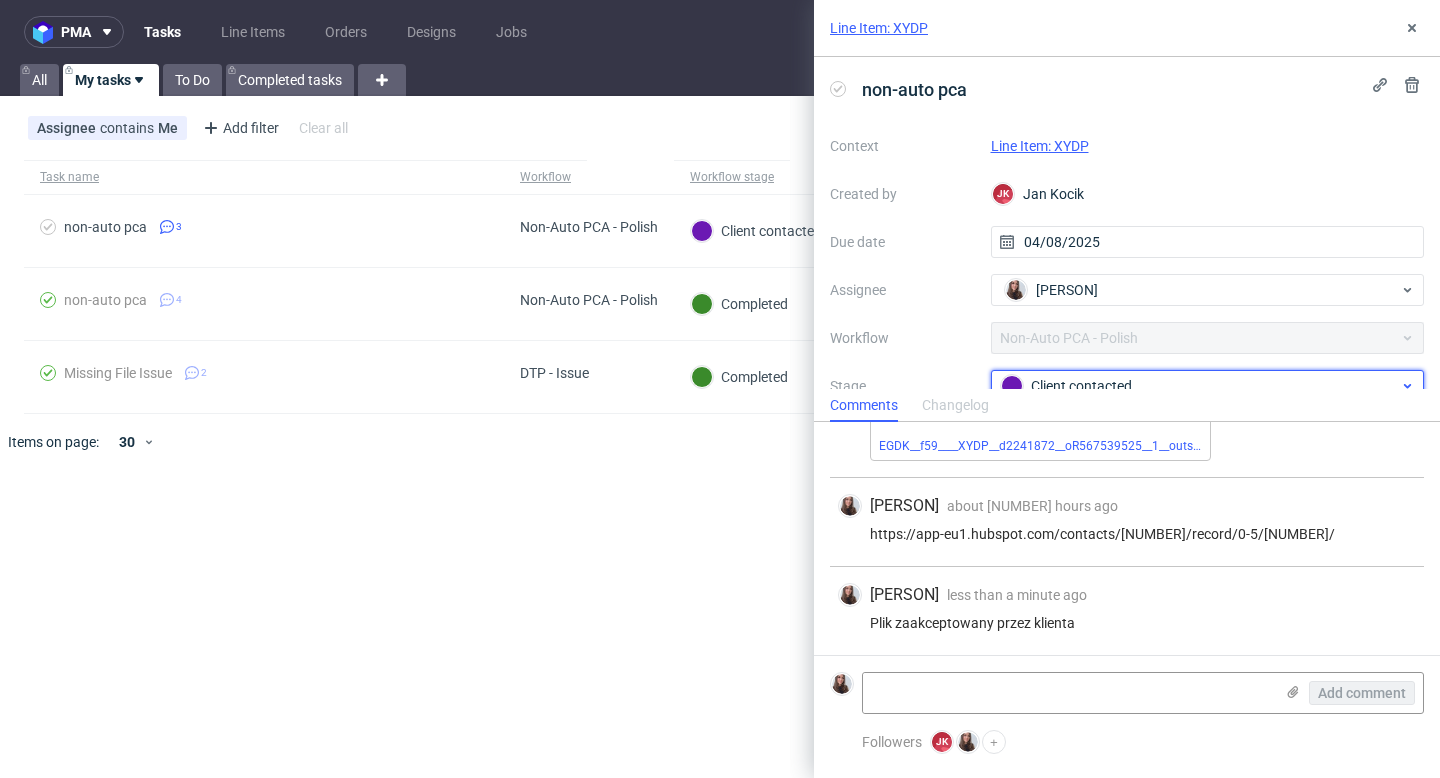 click on "Client contacted" at bounding box center (1200, 386) 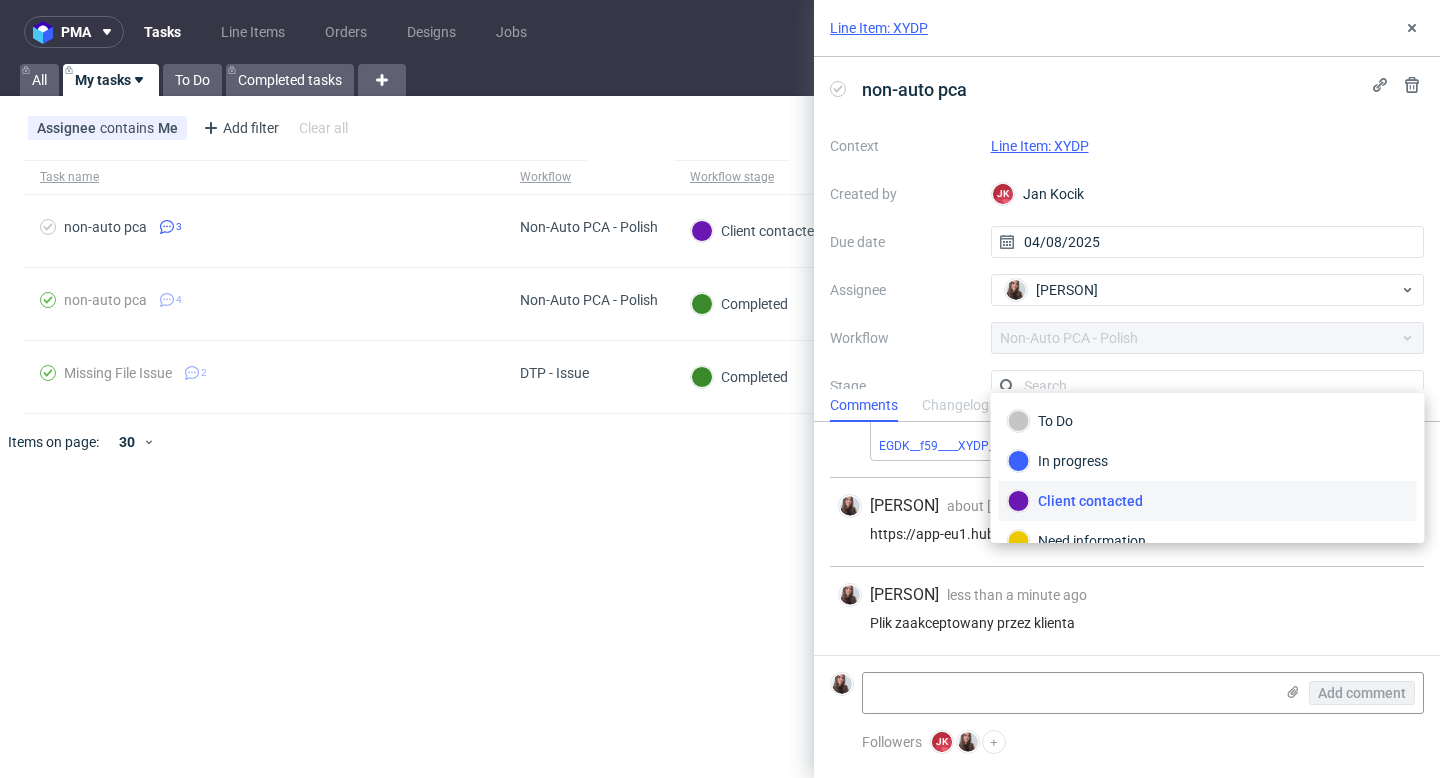scroll, scrollTop: 13, scrollLeft: 0, axis: vertical 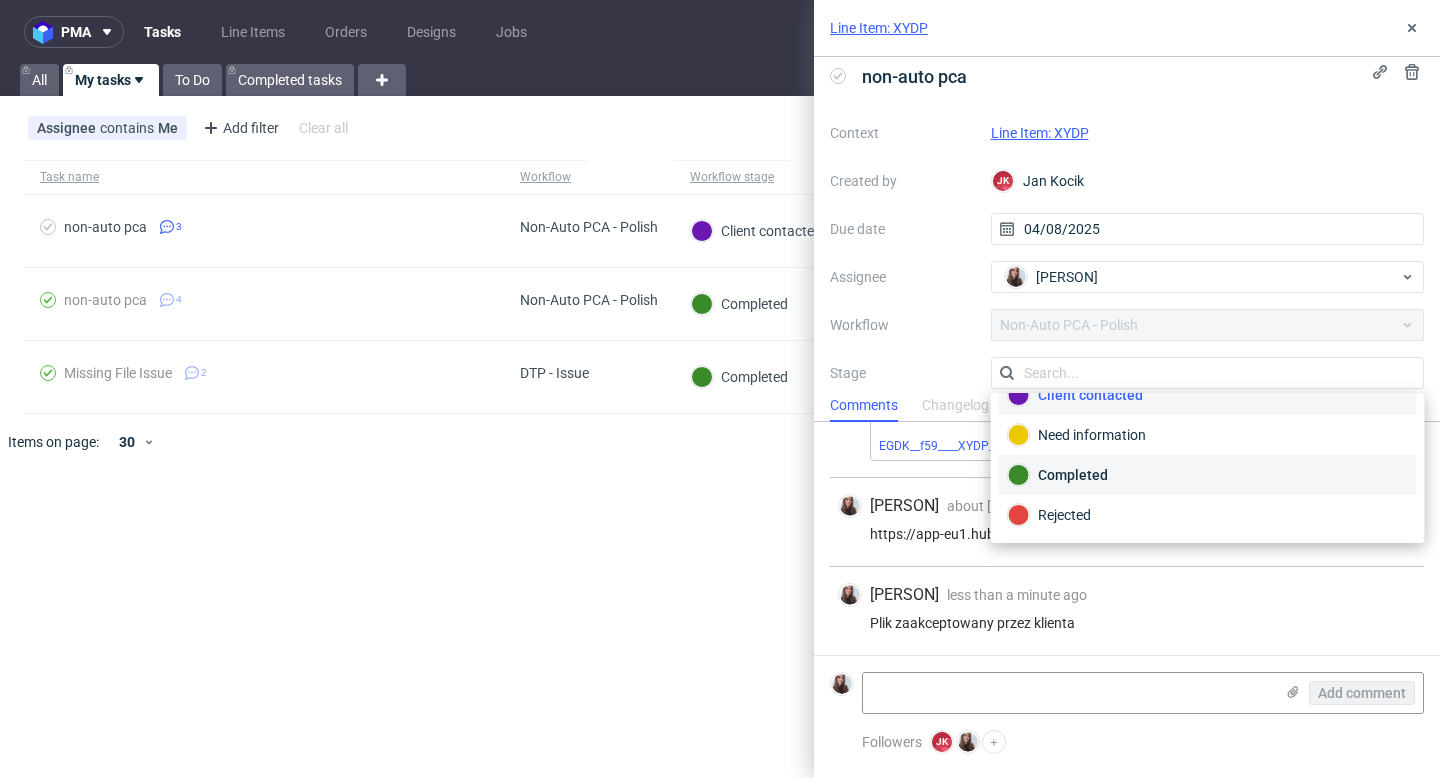 click on "Completed" at bounding box center [1208, 475] 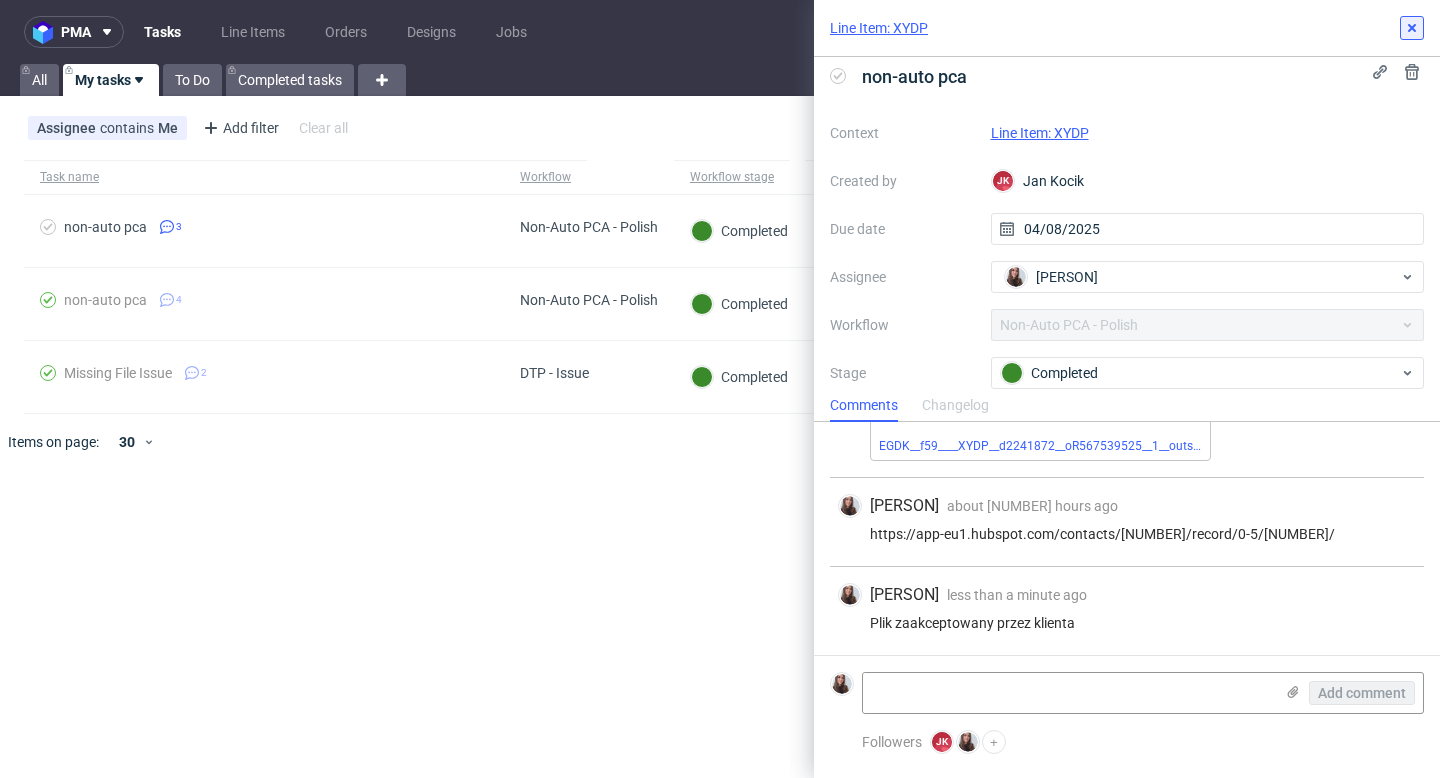 click 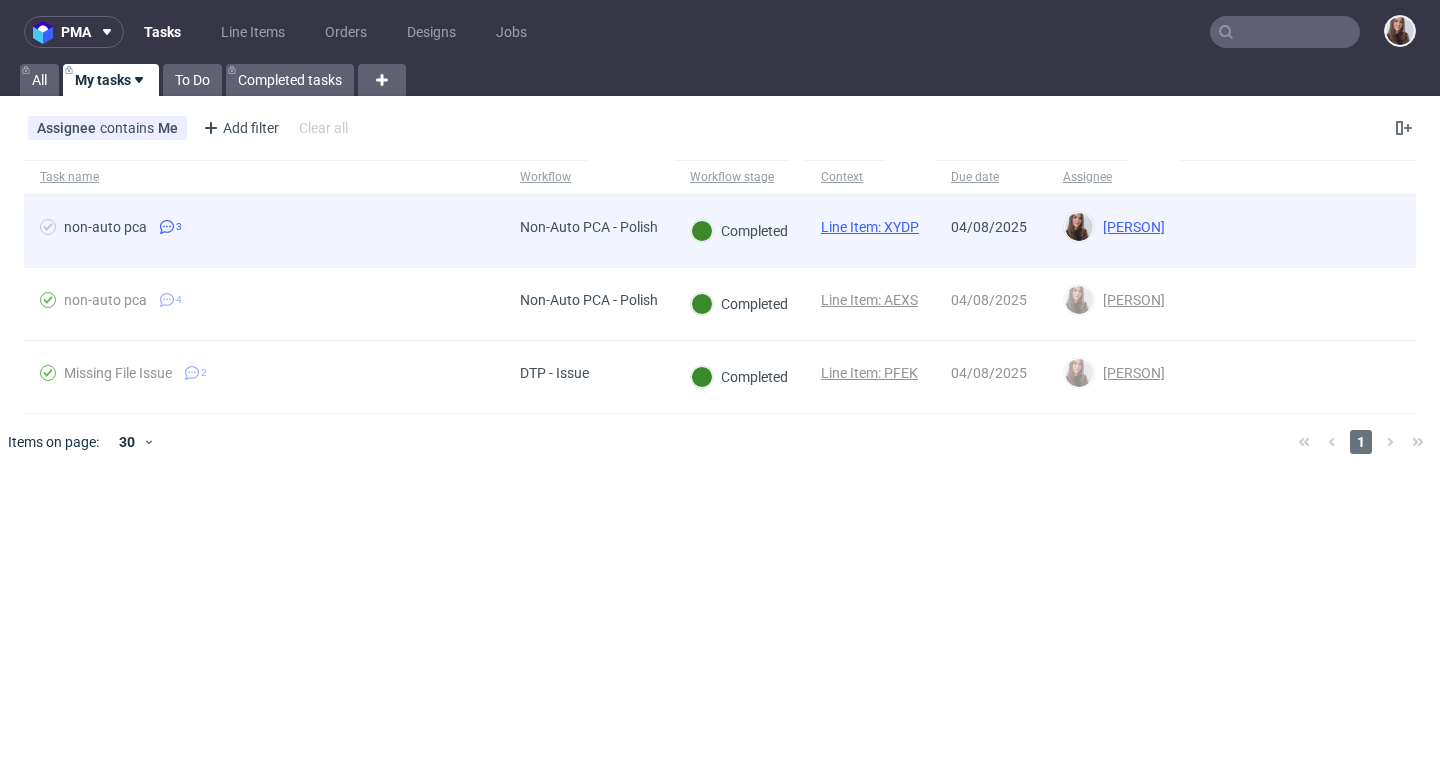click on "Line Item: XYDP" at bounding box center [870, 227] 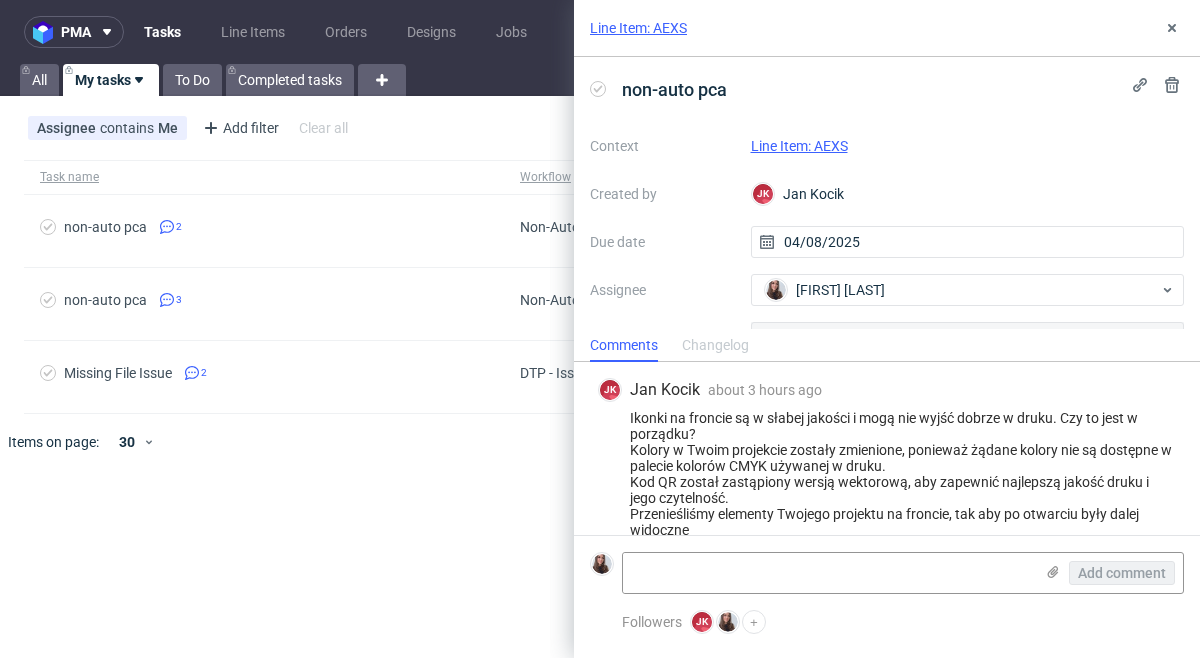 scroll, scrollTop: 0, scrollLeft: 0, axis: both 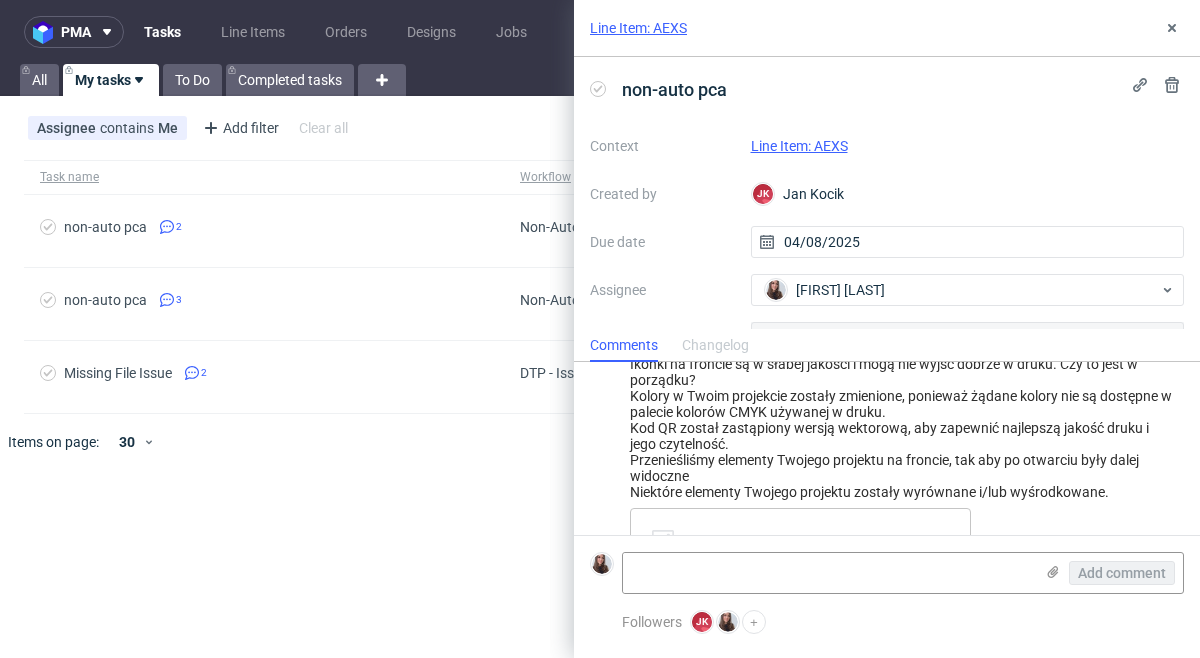 click on "pma Tasks Line Items Orders Designs Jobs All My tasks To Do Completed tasks Assignee contains Me Add filter Hide filters Clear all Task name Workflow Workflow stage Context Due date Assignee non-auto pca 2 Non-Auto PCA - Polish Client contacted Line Item: XYDP 04/08/2025 Sandra Beśka Sandra Beśka non-auto pca 3 Non-Auto PCA - Polish Client contacted Line Item: AEXS 04/08/2025 Sandra Beśka Sandra Beśka Missing File Issue 2 DTP - Issue Client contacted Line Item: PFEK 04/08/2025 Sandra Beśka Sandra Beśka Items on page: 30 1 Line Item: AEXS non-auto pca Context Line Item: AEXS Created by JK Jan Kocik Due date 04/08/2025 Assignee Sandra Beśka Workflow Non-Auto PCA - Polish Stage Client contacted Description Comments Changelog JK Jan Kocik about 3 hours ago 4th Aug 2025, 12:40 EGDK__f56____AEXS__d2241889__oR567539525__1__outside.pdf Sandra Beśka 34 minutes ago 4th Aug 2025, 15:24 https://app-eu1.hubspot.com/contacts/25600958/record/0-5/194344365280/
Sandra Beśka 2 minutes ago 4th Aug 2025, 15:57 JK +" at bounding box center [600, 329] 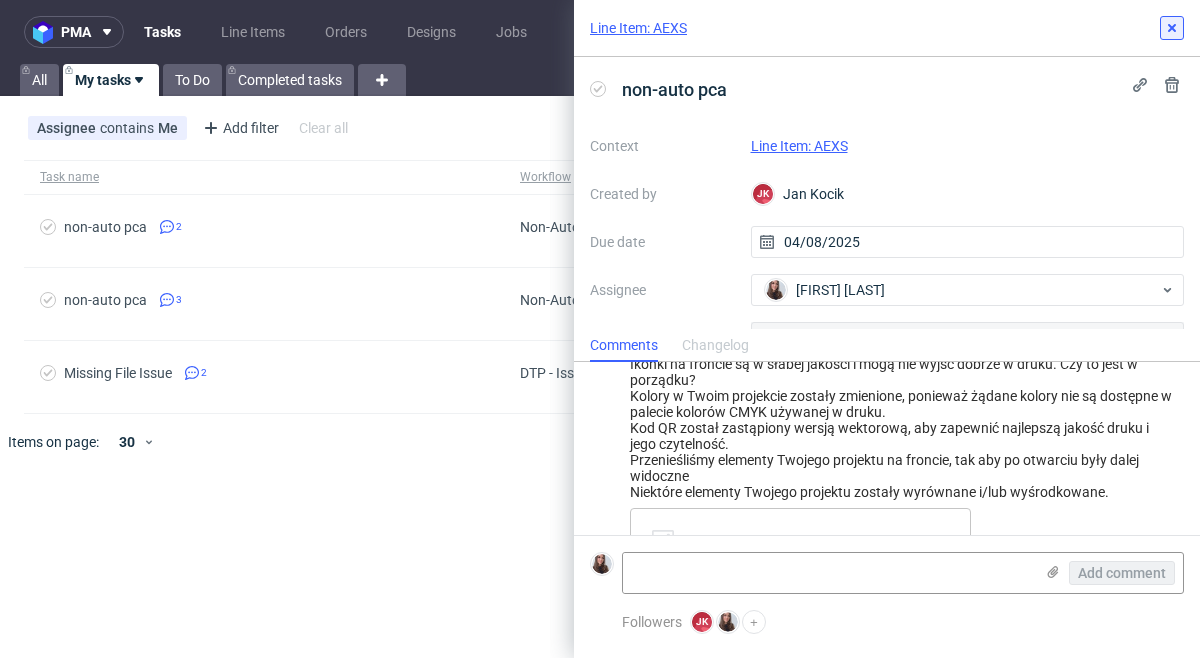 click 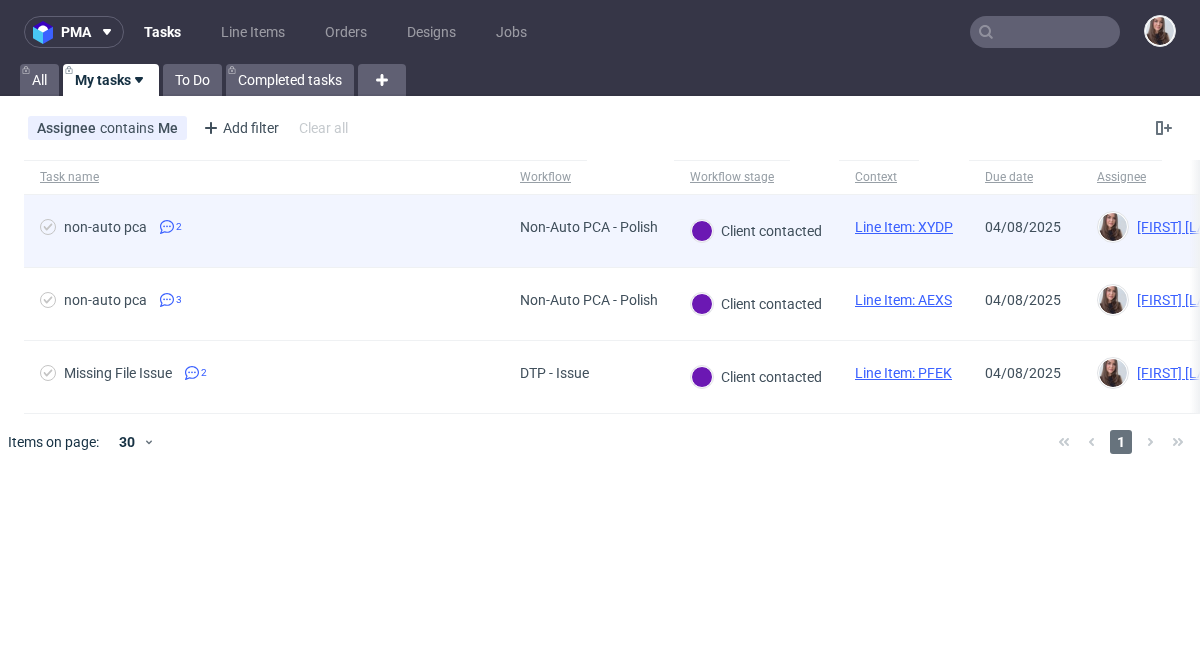 click on "Non-Auto PCA - Polish" at bounding box center (589, 227) 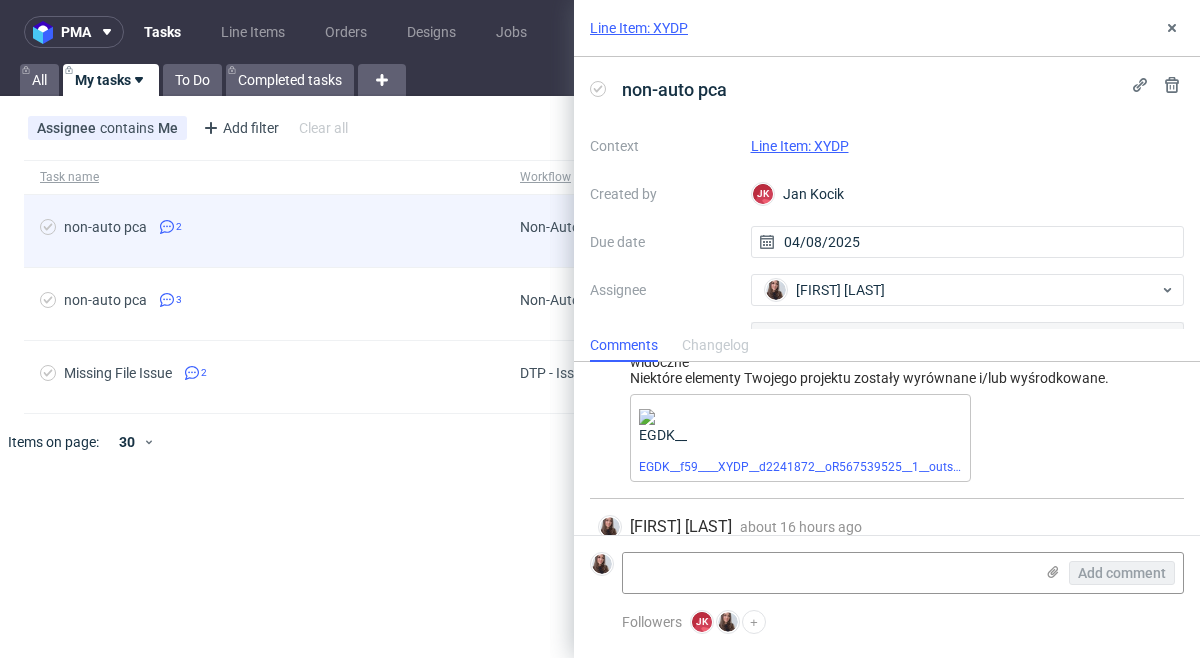 scroll, scrollTop: 220, scrollLeft: 0, axis: vertical 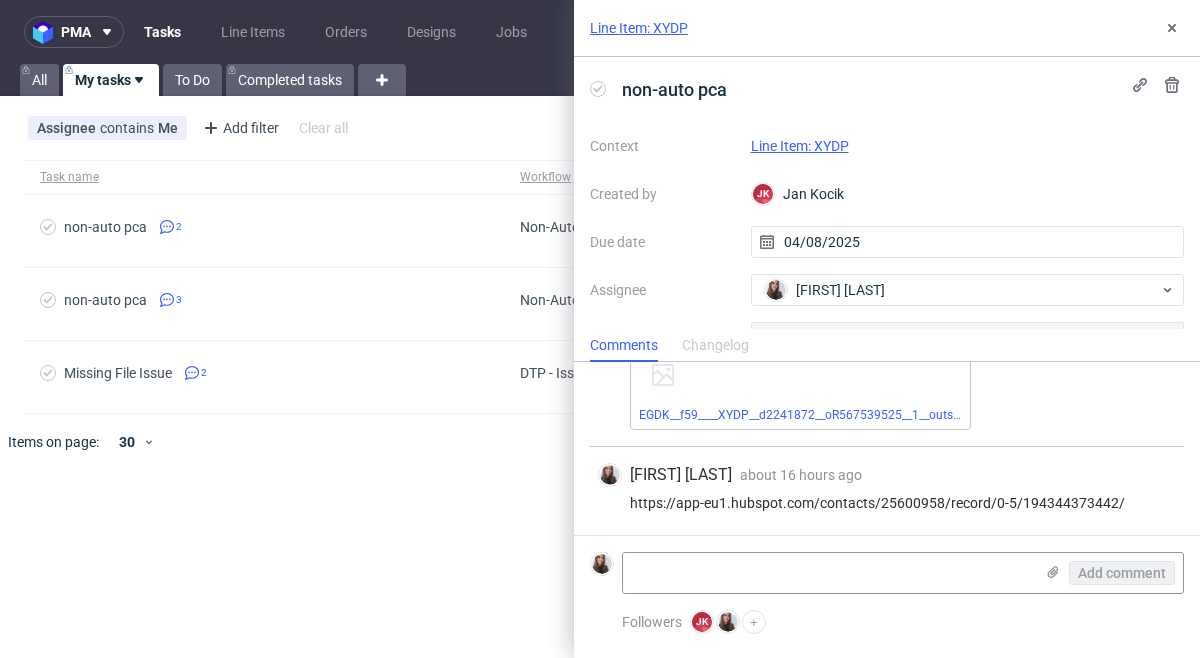click on "Line Item: XYDP" at bounding box center (800, 146) 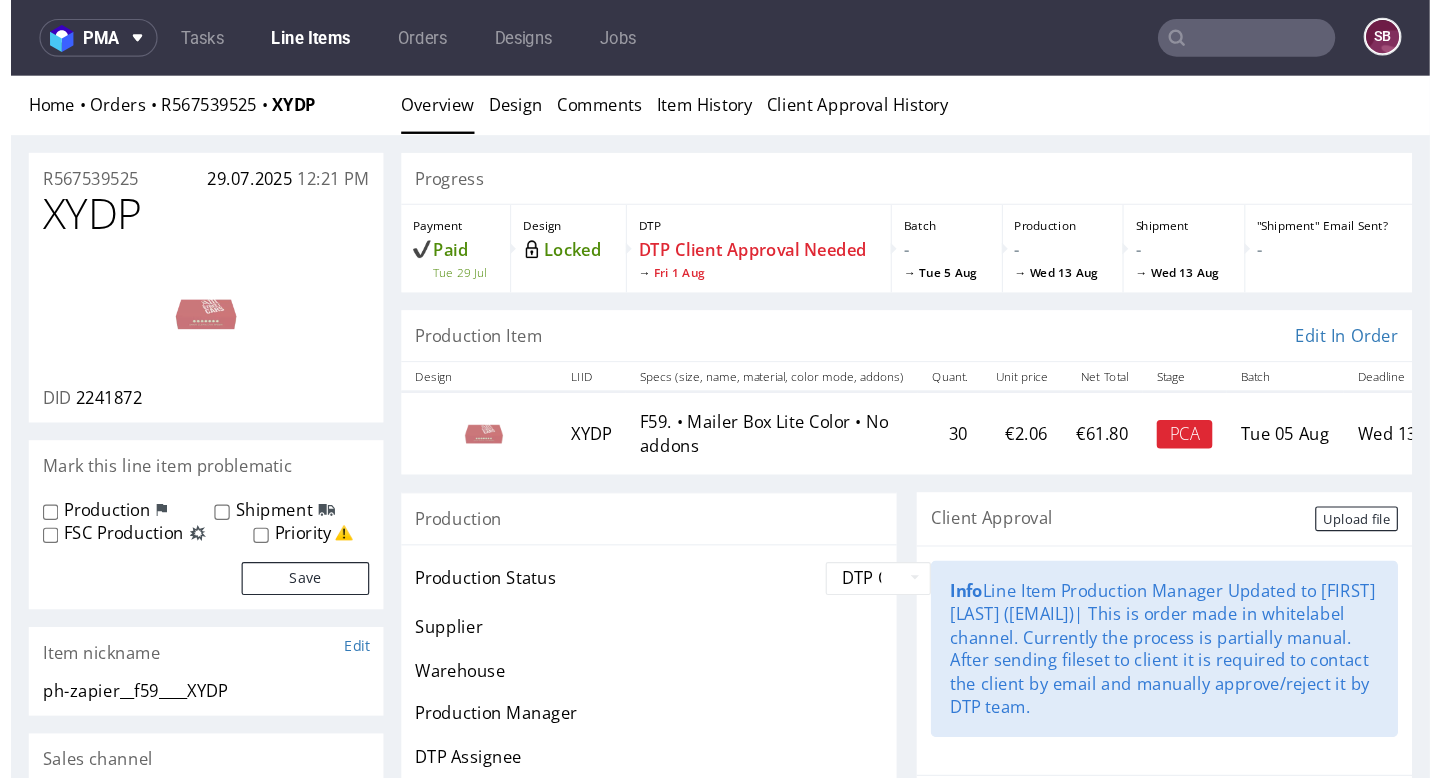 scroll, scrollTop: 0, scrollLeft: 0, axis: both 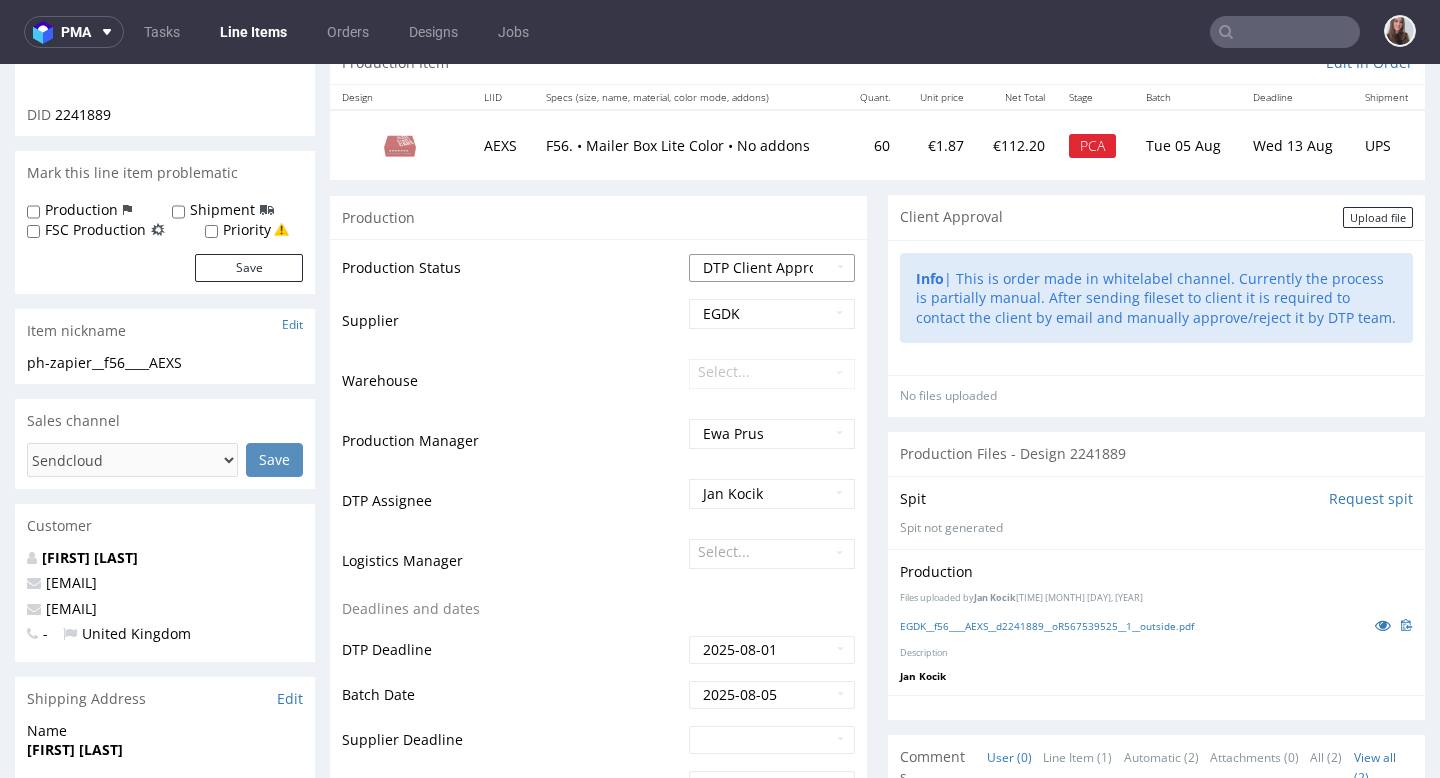 click on "Waiting for Artwork
Waiting for Diecut
Waiting for Mockup Waiting for DTP
Waiting for DTP Double Check
DTP DC Done
In DTP
Issue in DTP
DTP Client Approval Needed
DTP Client Approval Pending
DTP Client Approval Rejected
Back for DTP
DTP Verification Needed
DTP Production Ready In Production
Sent to Fulfillment
Issue in Production
Sent to Warehouse Fulfillment
Production Complete" at bounding box center [772, 268] 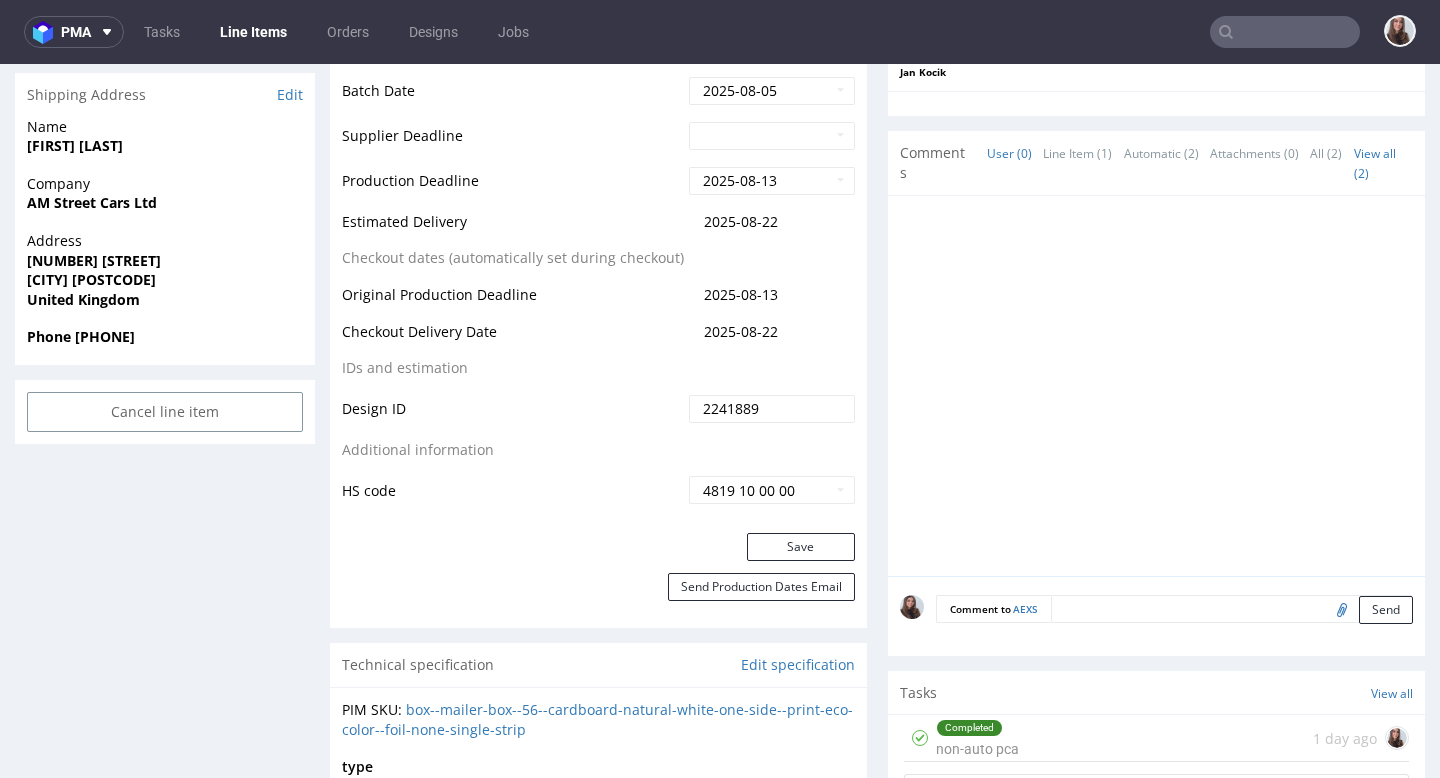 scroll, scrollTop: 879, scrollLeft: 0, axis: vertical 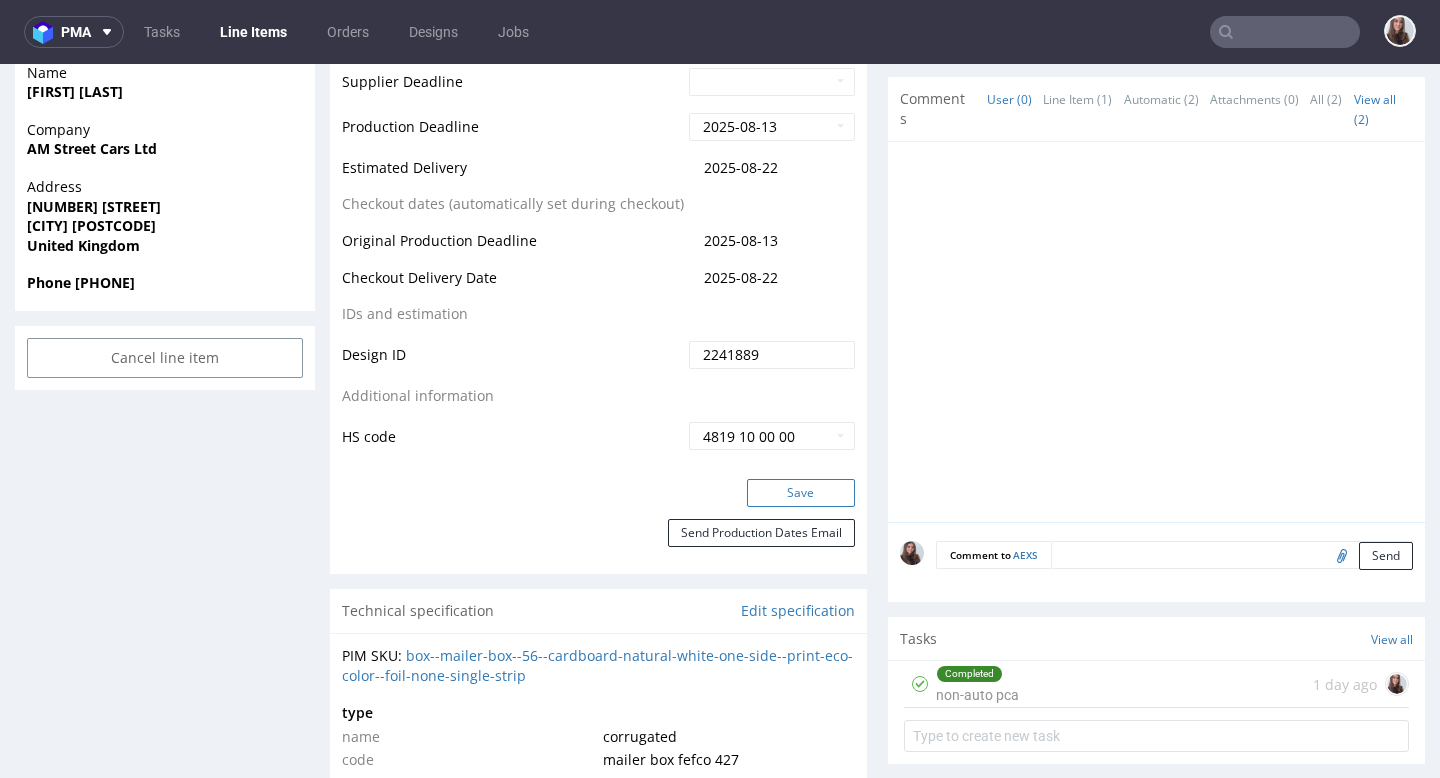 click on "Save" at bounding box center (801, 493) 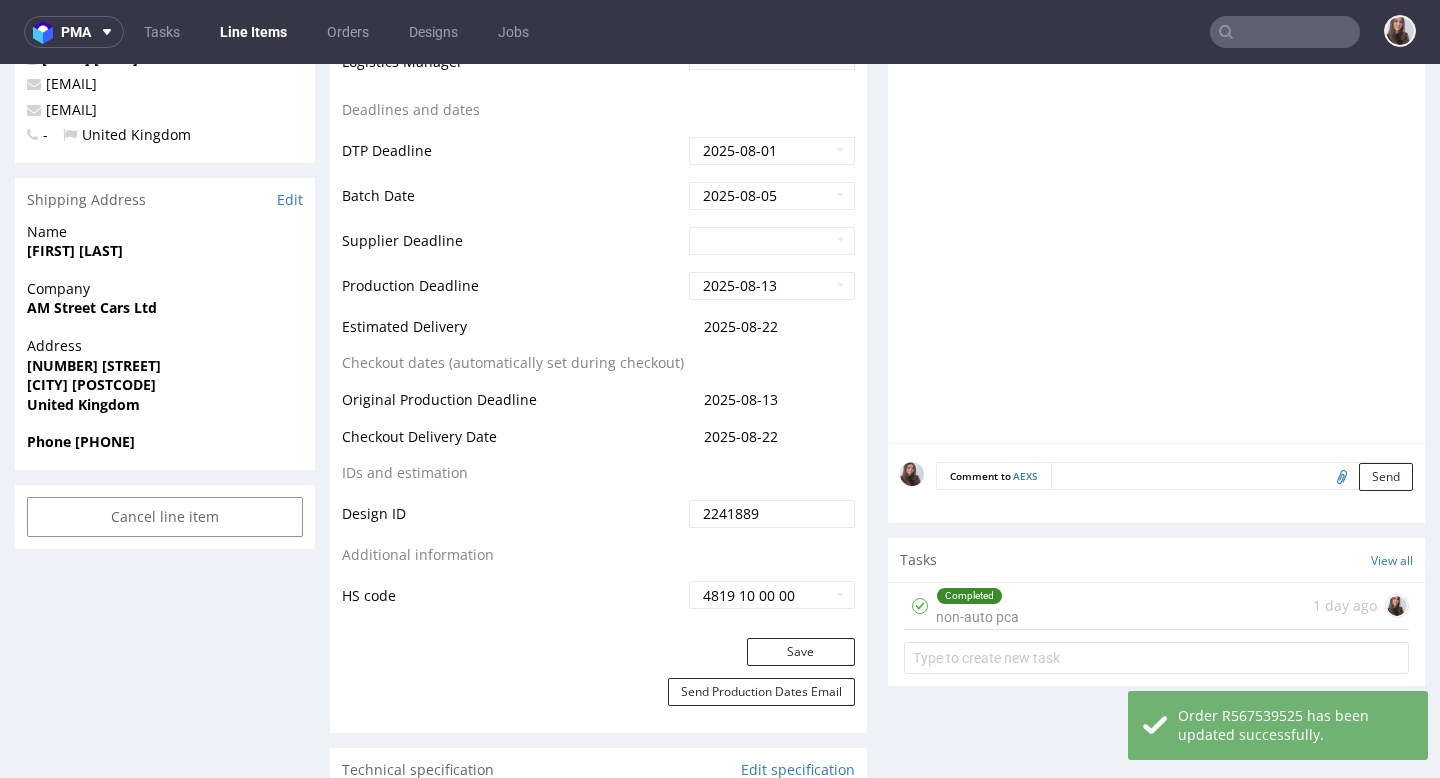 scroll, scrollTop: 0, scrollLeft: 0, axis: both 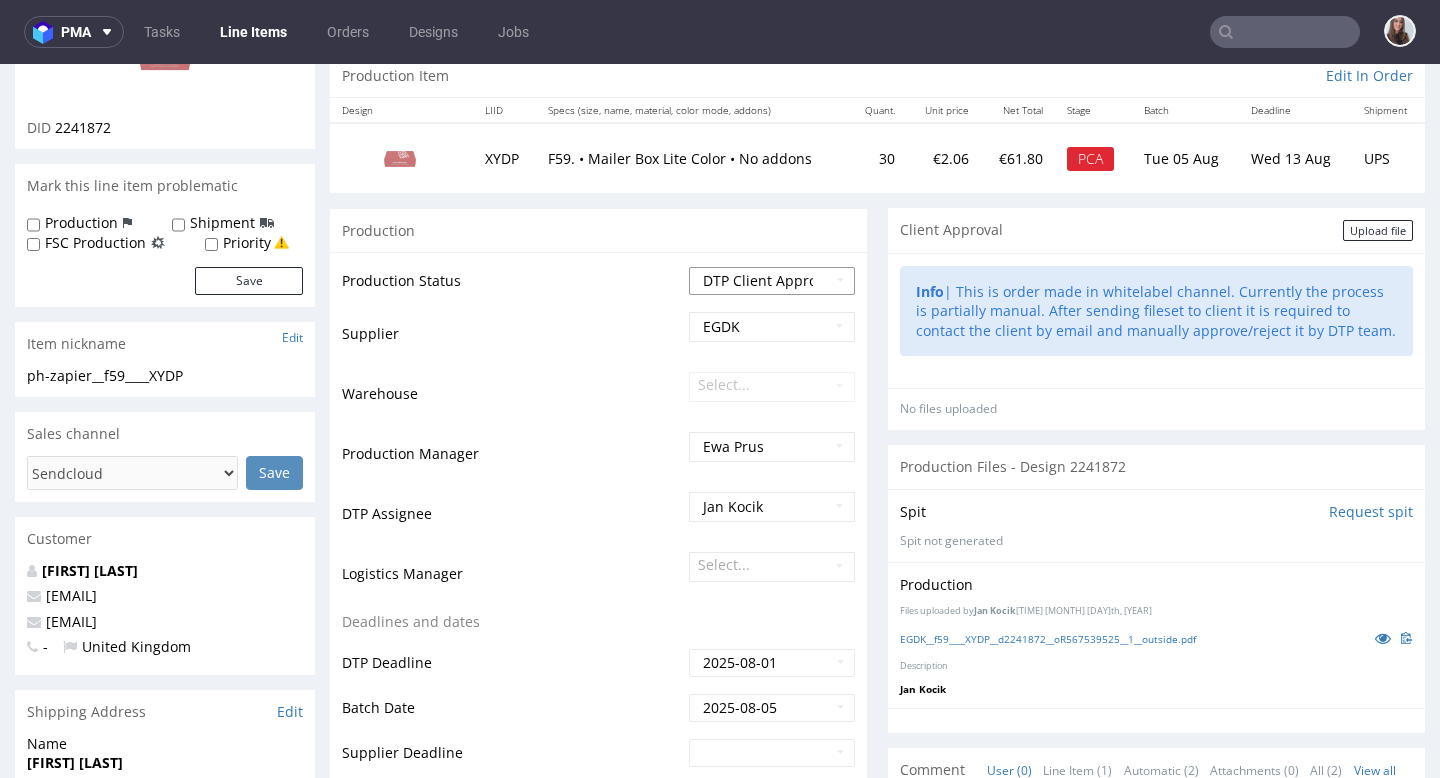 click on "Waiting for Artwork
Waiting for Diecut
Waiting for Mockup Waiting for DTP
Waiting for DTP Double Check
DTP DC Done
In DTP
Issue in DTP
DTP Client Approval Needed
DTP Client Approval Pending
DTP Client Approval Rejected
Back for DTP
DTP Verification Needed
DTP Production Ready In Production
Sent to Fulfillment
Issue in Production
Sent to Warehouse Fulfillment
Production Complete" at bounding box center [772, 281] 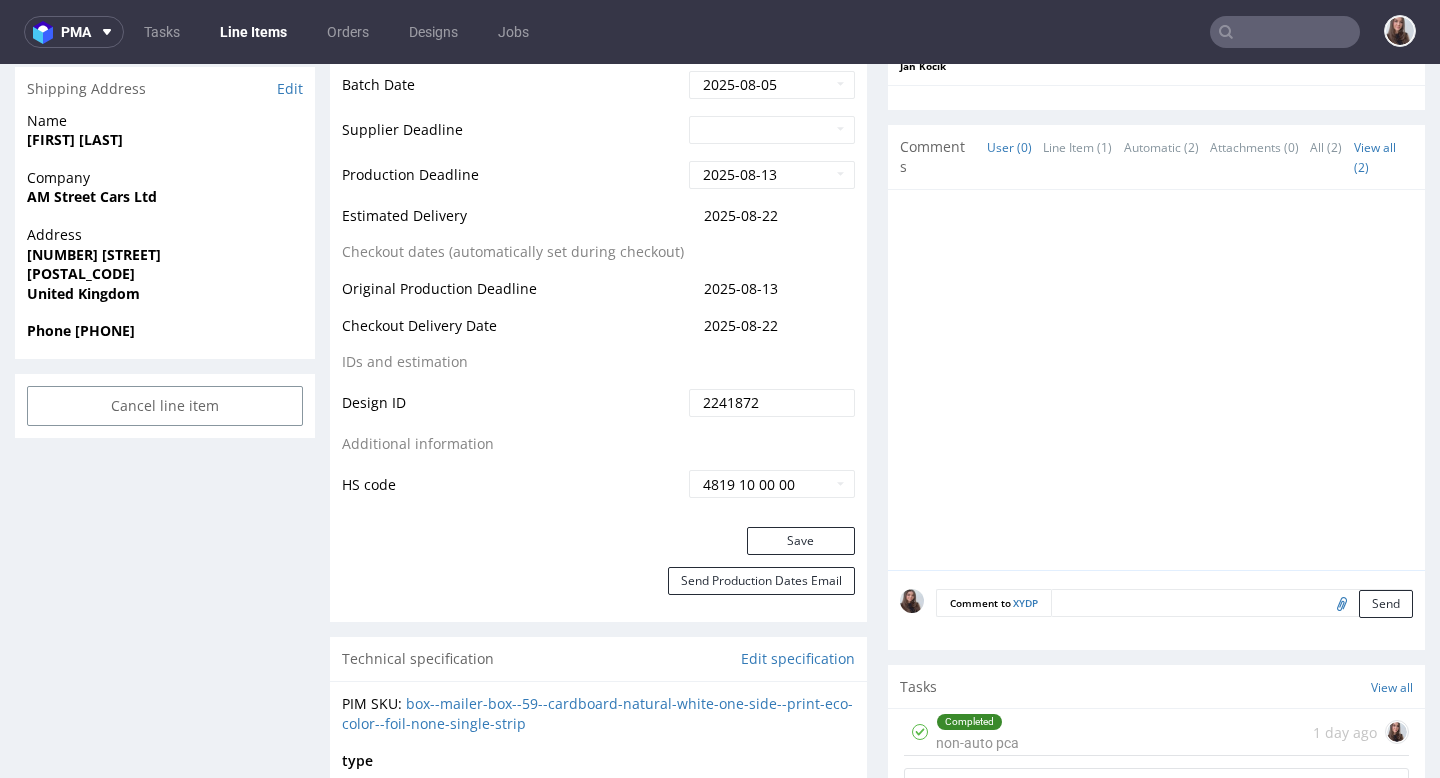 scroll, scrollTop: 855, scrollLeft: 0, axis: vertical 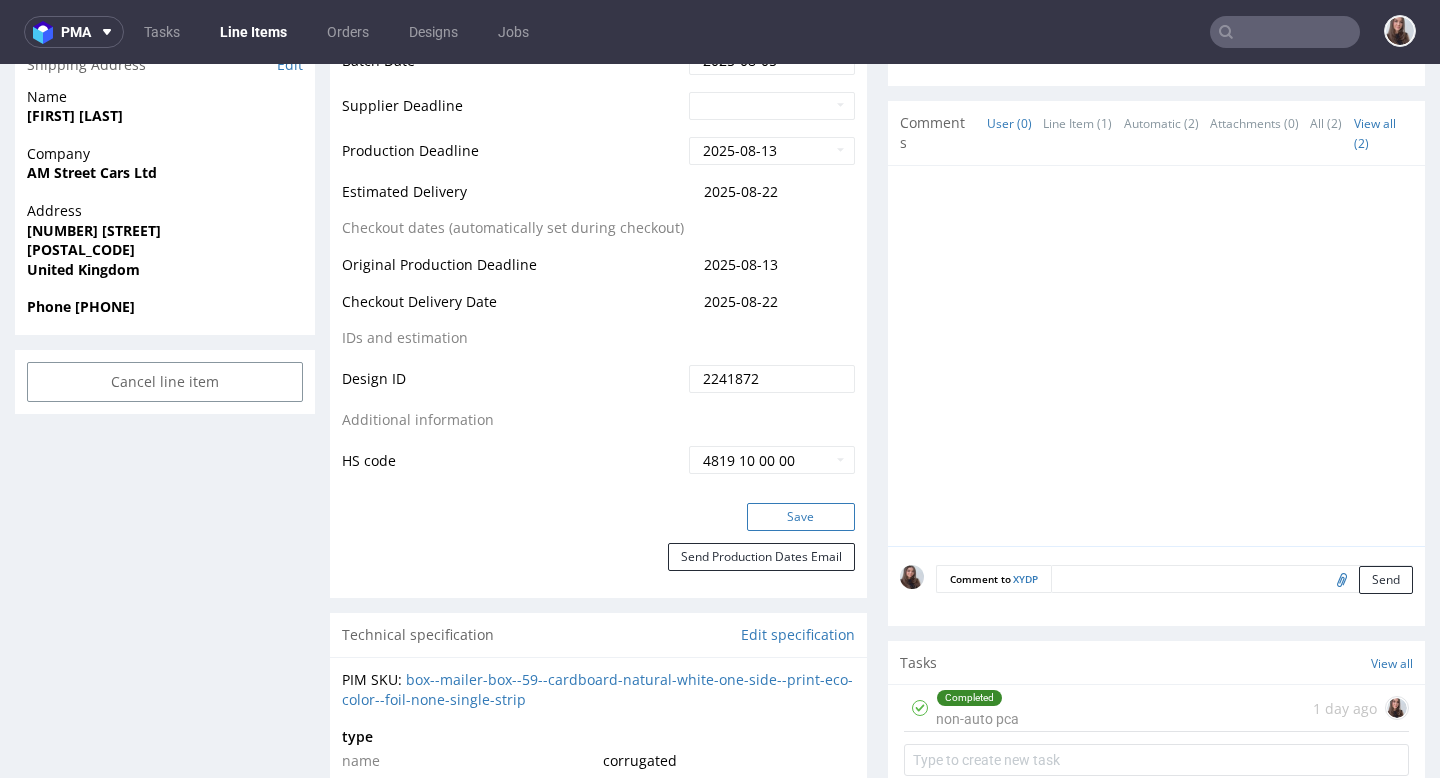 click on "Save" at bounding box center [801, 517] 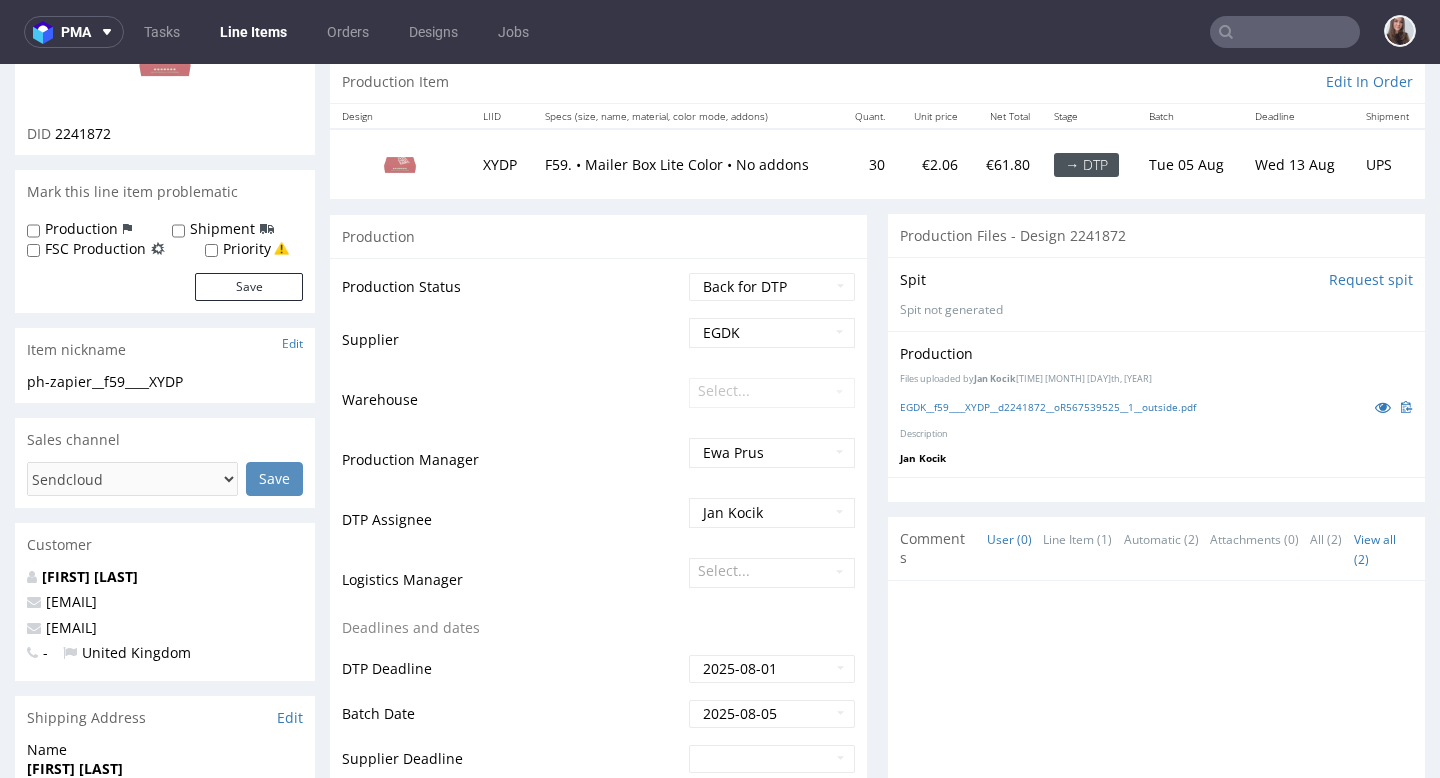 scroll, scrollTop: 0, scrollLeft: 0, axis: both 